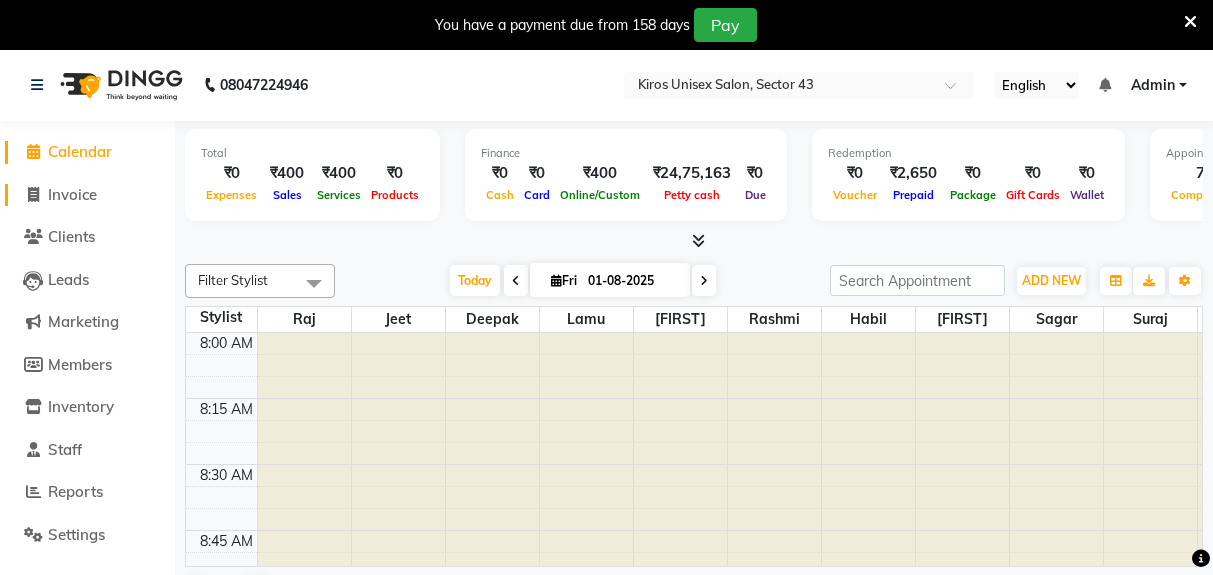 click 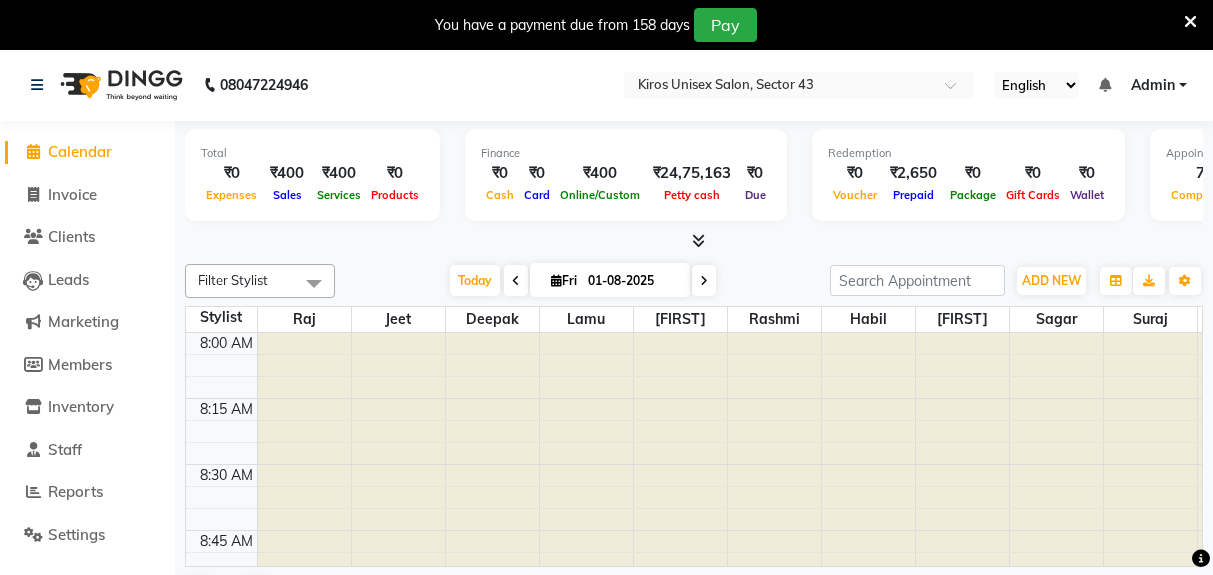 scroll, scrollTop: 0, scrollLeft: 0, axis: both 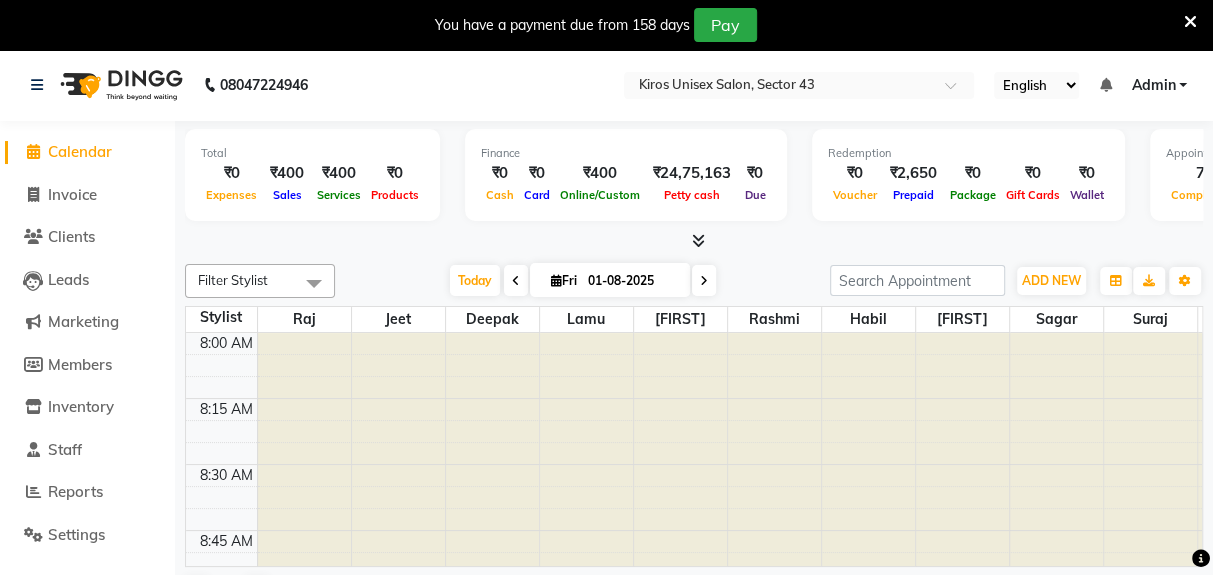 select on "5694" 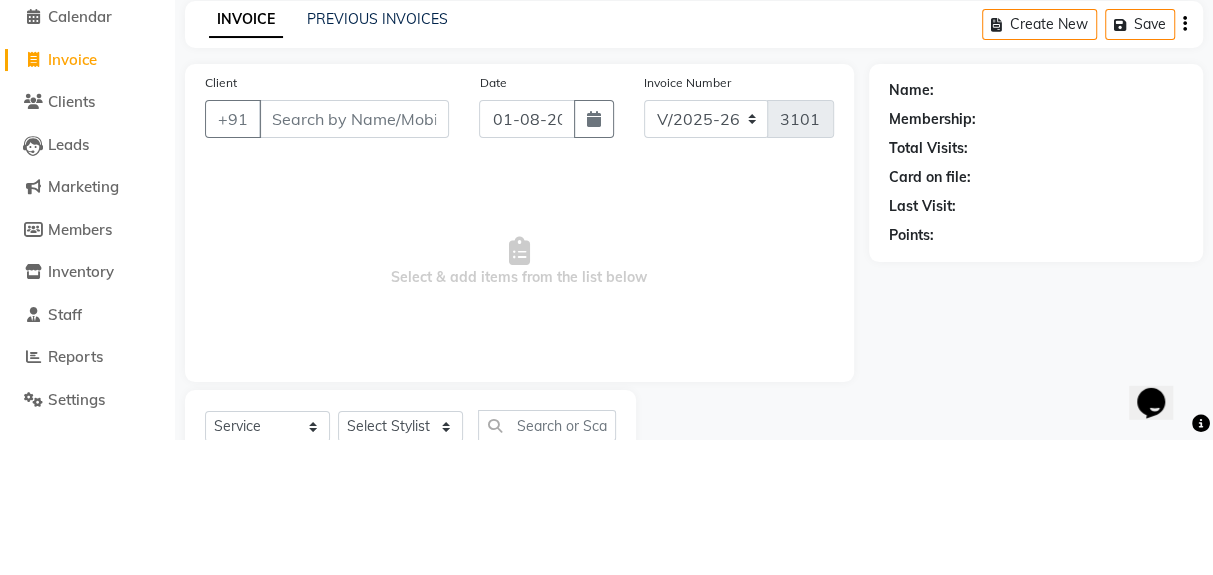scroll, scrollTop: 0, scrollLeft: 0, axis: both 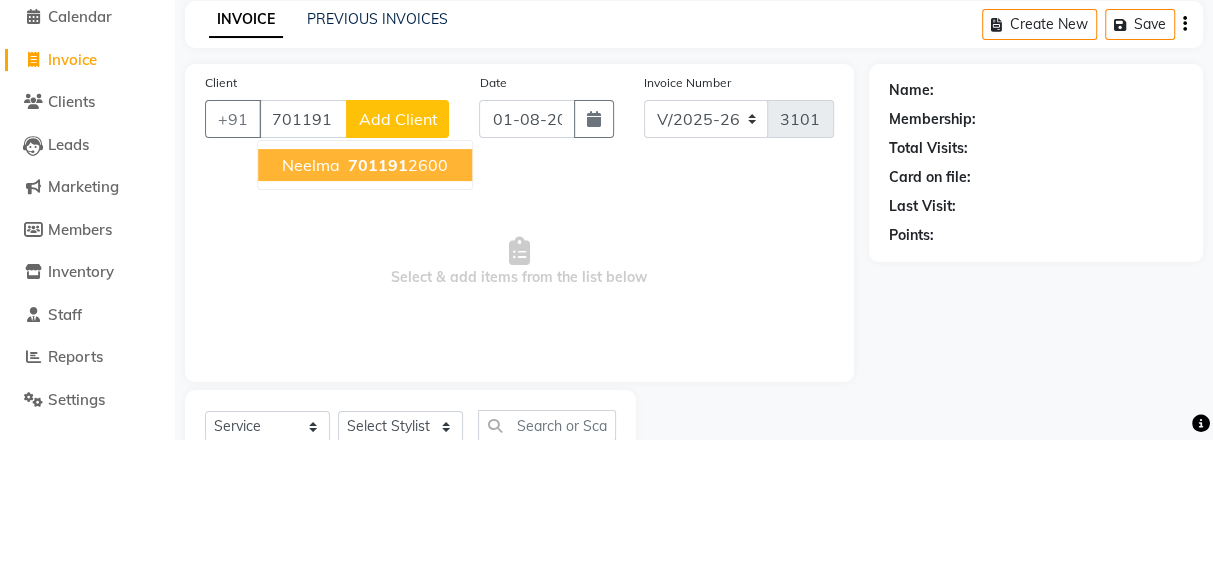 click on "[PHONE]" at bounding box center (396, 300) 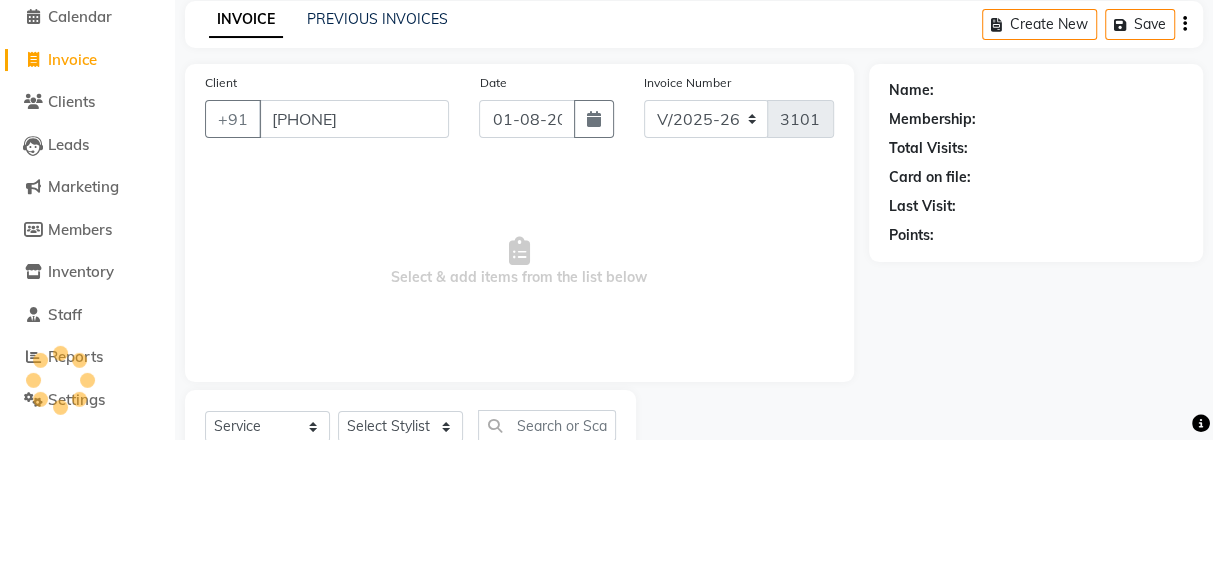 type on "[PHONE]" 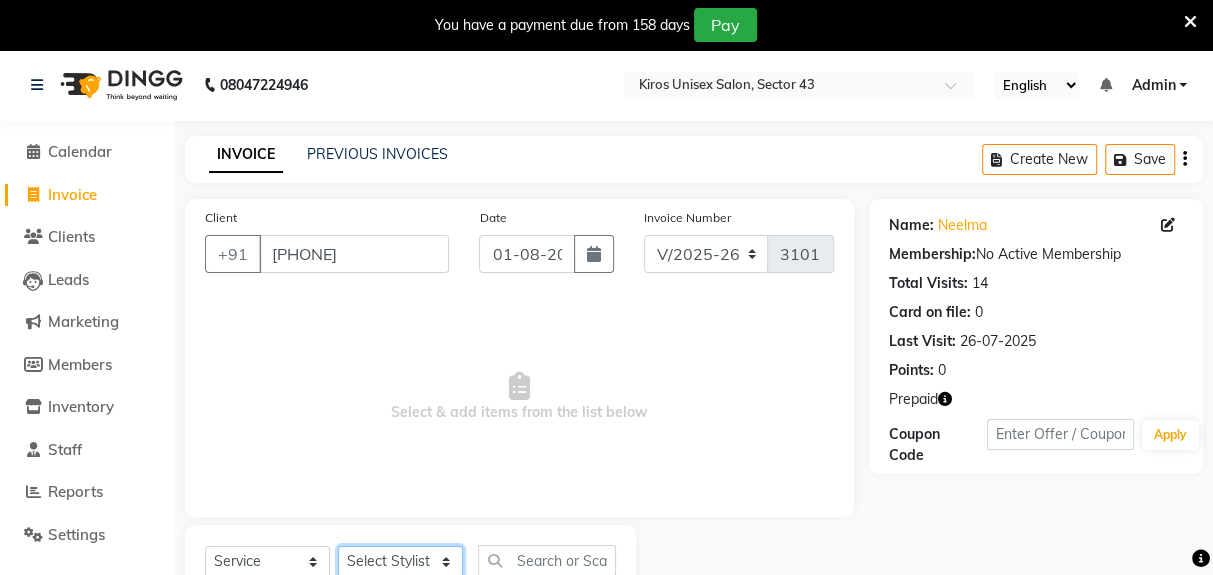 click on "Select Stylist [FIRST] [FIRST] [FIRST] [FIRST] [FIRST] [FIRST] [FIRST] [FIRST] [FIRST] [FIRST] [FIRST]" 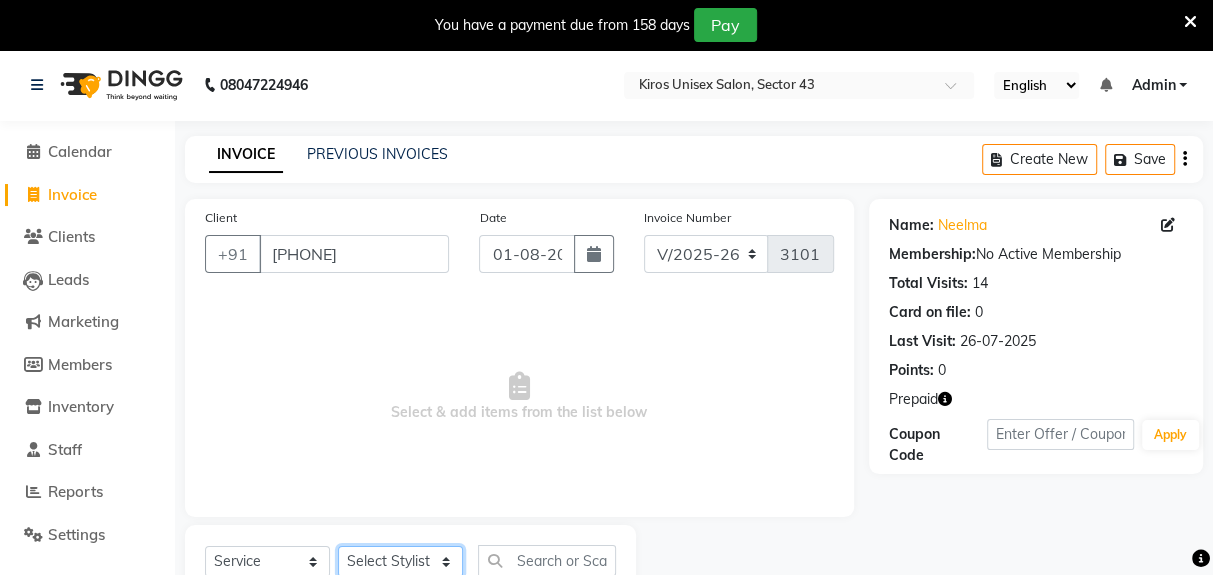 select on "69096" 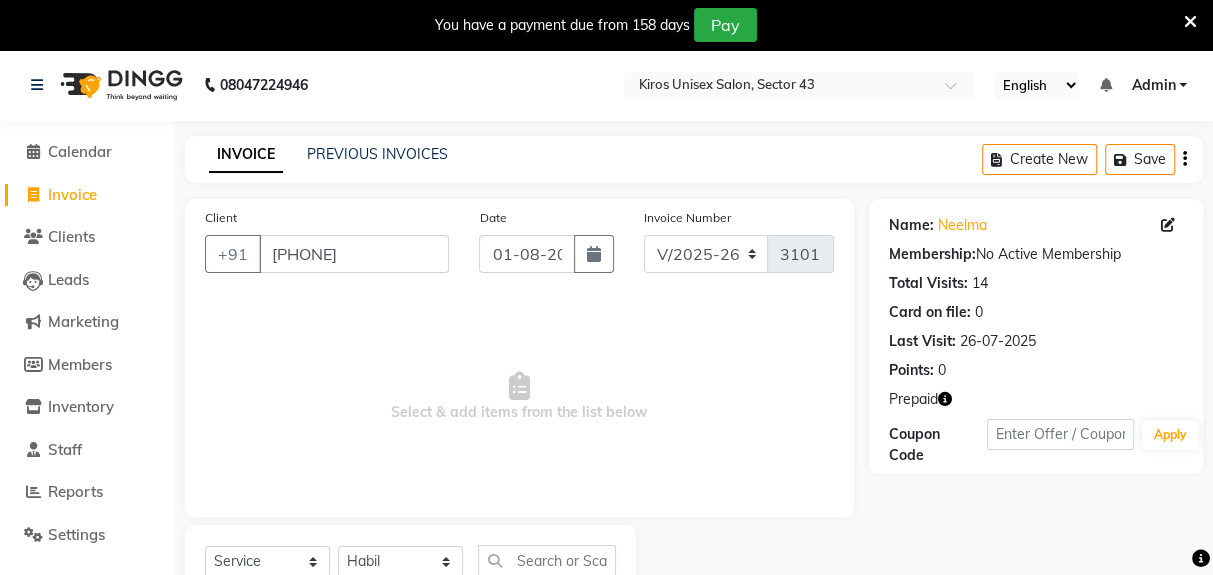 click on "Select  Service  Product  Membership  Package Voucher Prepaid Gift Card  Select Stylist [FIRST] [FIRST] [FIRST] [FIRST] [FIRST] [FIRST] [FIRST] [FIRST] [FIRST] [FIRST] [FIRST] Women Hair Service - Hair Cut  Women Hair Service - Hair Trimming  Hair spa treatment  Hair spa molecular   Style Moroccan argan  Style dead see minerals  Face massage  Under arms waxing  Head Wash - L’Oréal  Head Wash - Sulphate Free  Head Wash - Gk  Styling - Blow Dry  Styling - Ironing  Styling - Curls  Styling - Combo: Head Wash (L’Oréal) And Blow Dry  Threading - Eyebrow/ Upper Lip/ Chin/ Forehead  Threading - Side Locks  Threading - Full Face  Hair Colour - Majirel Female  Hair Colour - Inoa Female  Hair Colour - Application Female  Hair Colour - Majirel  Hair Colour - Inoa  Hair Colour - Application  Hair Colour - Beard Colour  Hair Spa - L’Oréal Basic  Hair Spa - Mythic Spa  Hair Spa - Macadamia Spa / Moroccan Hair Treatment  Hair Spa - Ola Plex  Hair Treatment - Dandruff/ Hair Fall Treatment  Hair Treatment - Smoothening  Nail Paint - Hand" 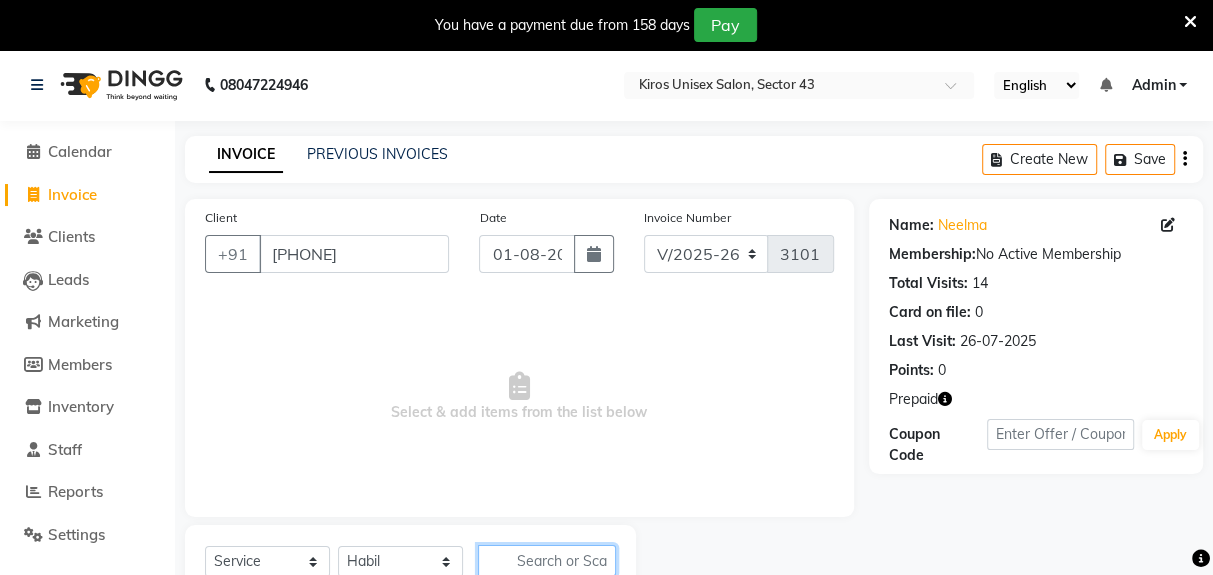 click 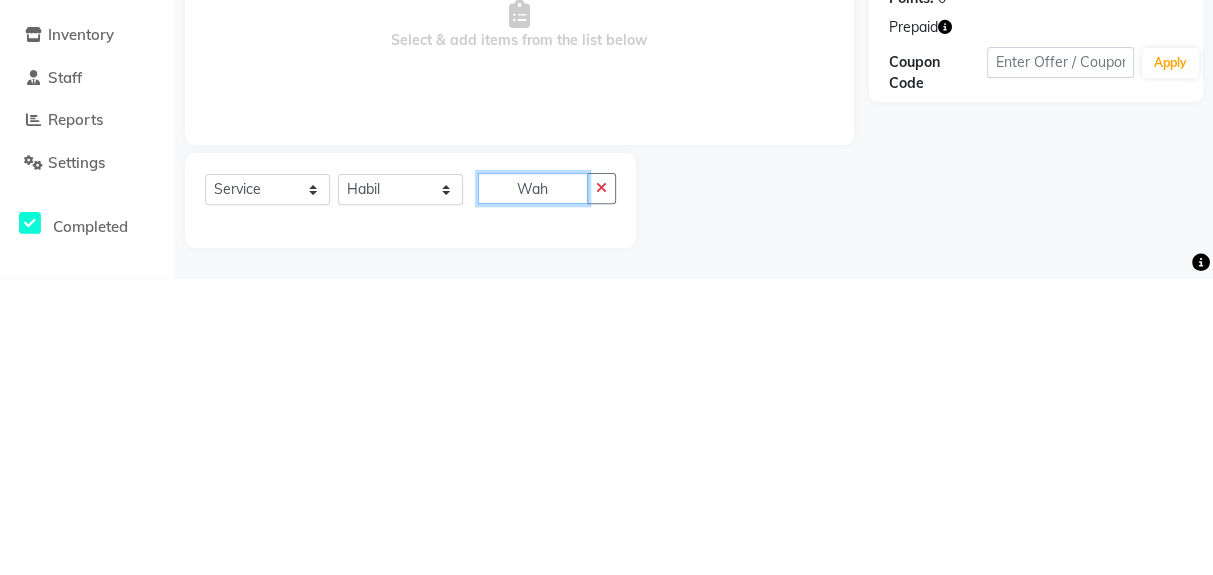 scroll, scrollTop: 73, scrollLeft: 0, axis: vertical 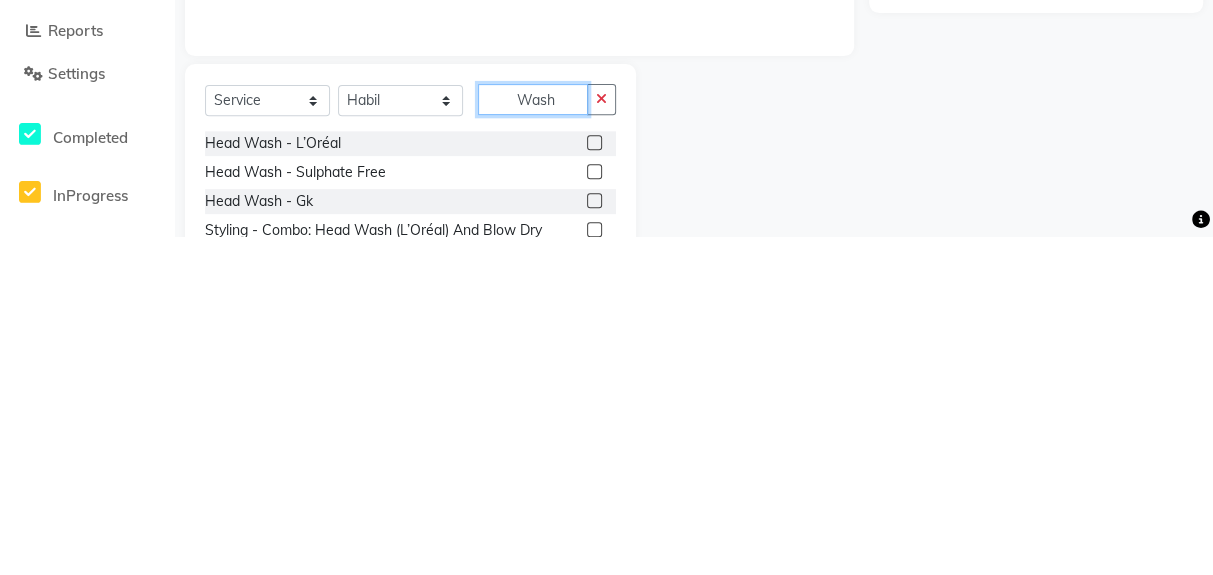 type on "Wash" 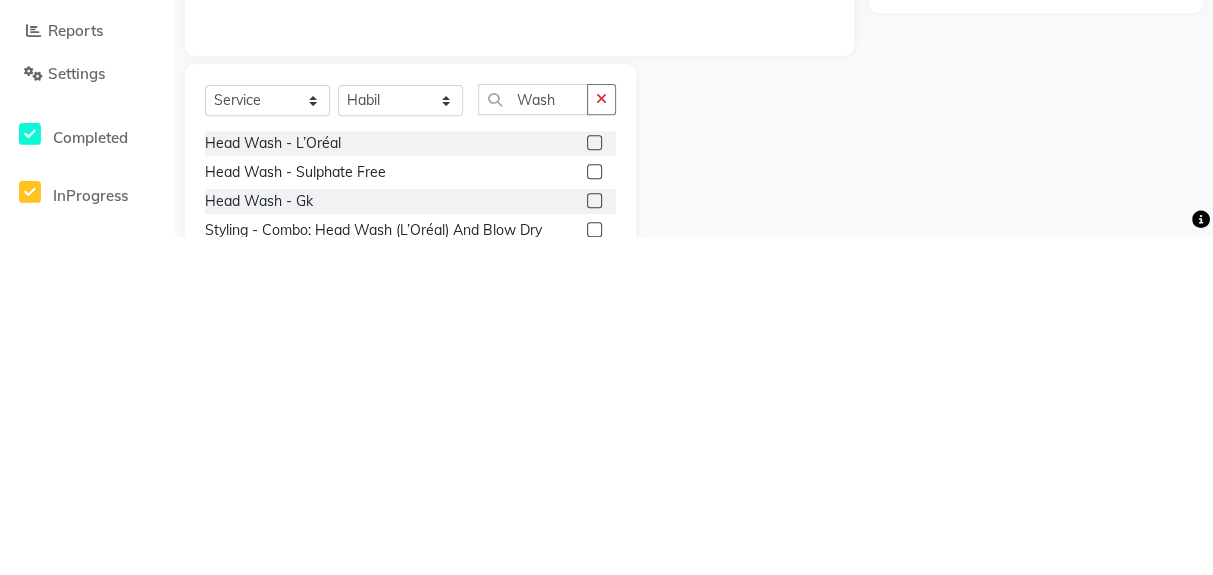 click 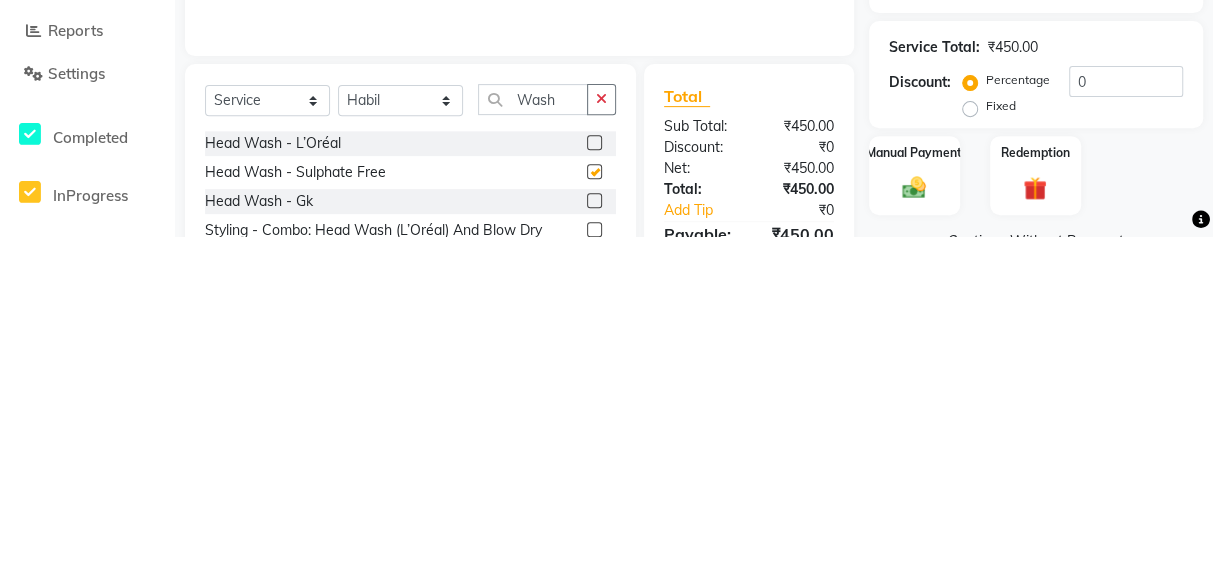 scroll, scrollTop: 122, scrollLeft: 0, axis: vertical 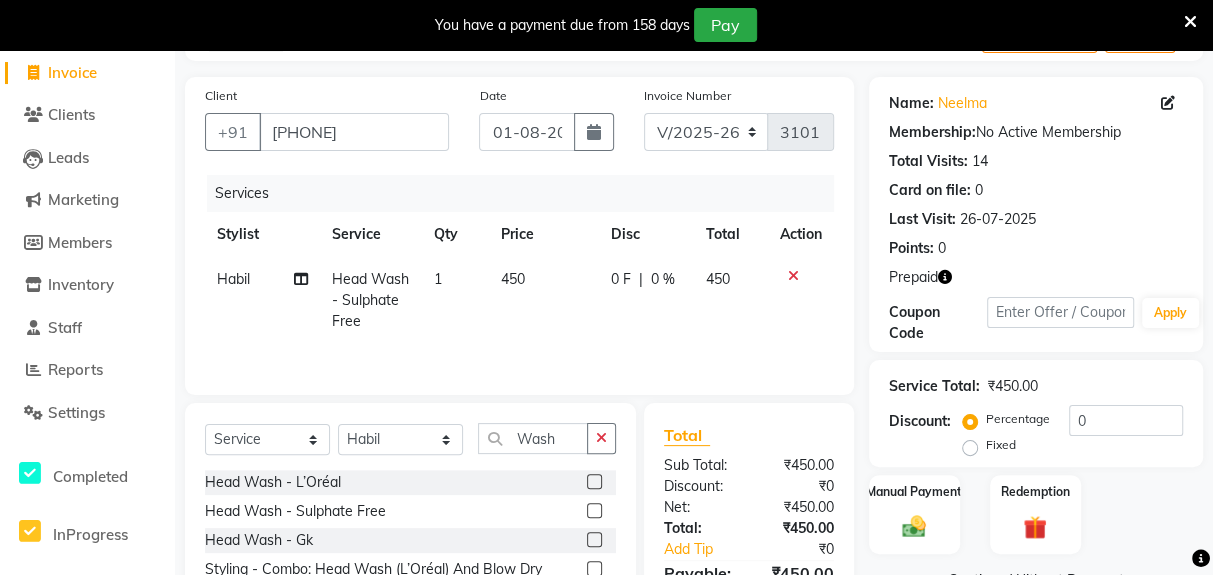 checkbox on "false" 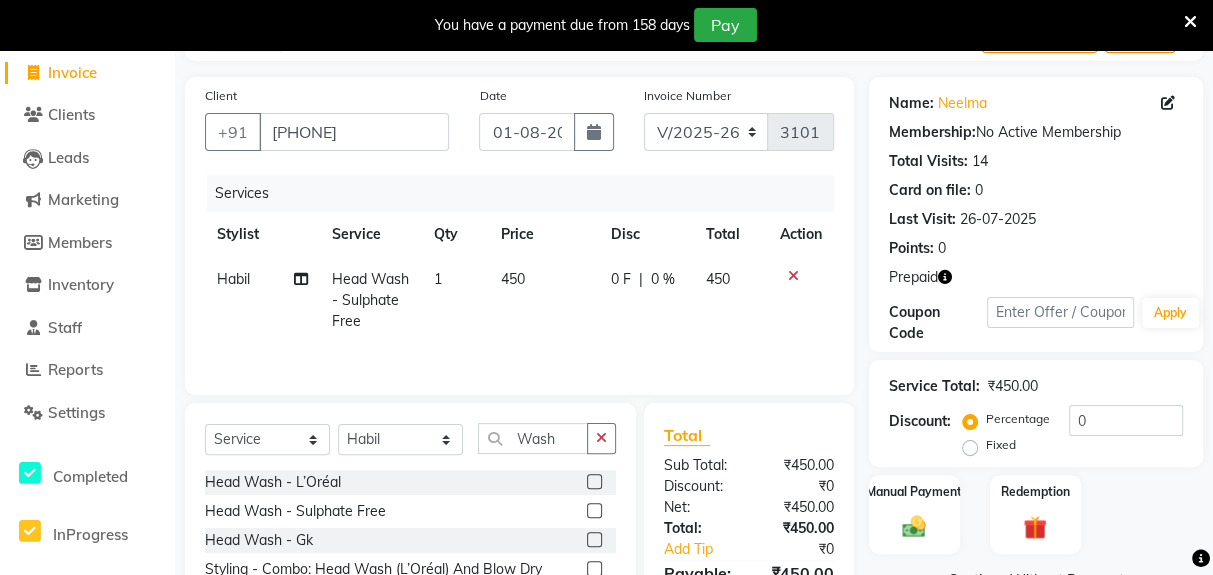 click 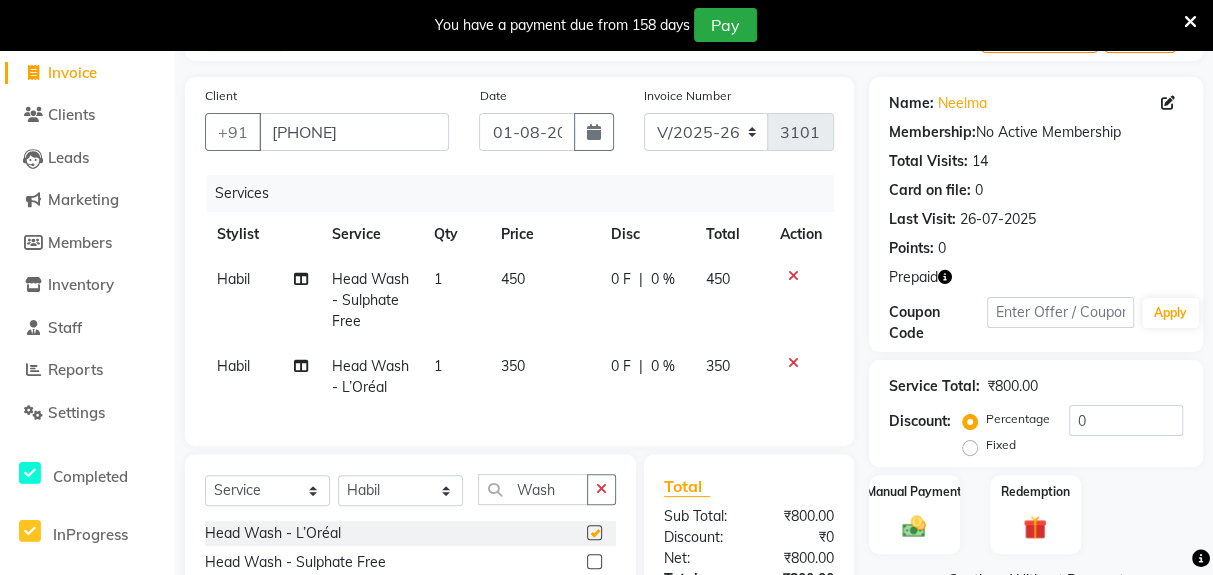checkbox on "false" 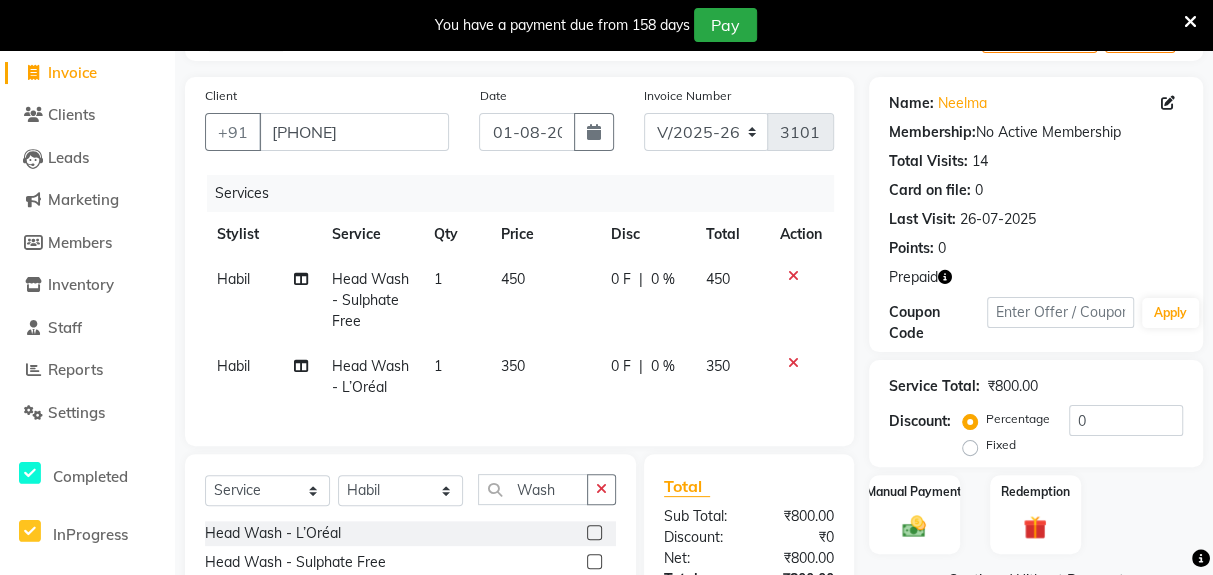 click 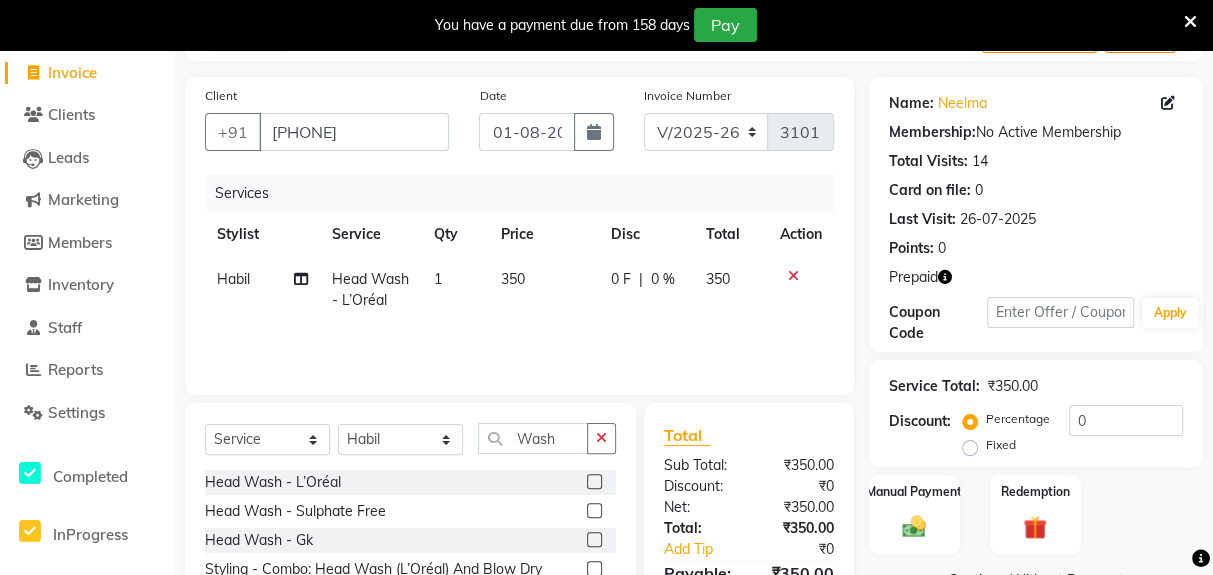 scroll, scrollTop: 165, scrollLeft: 0, axis: vertical 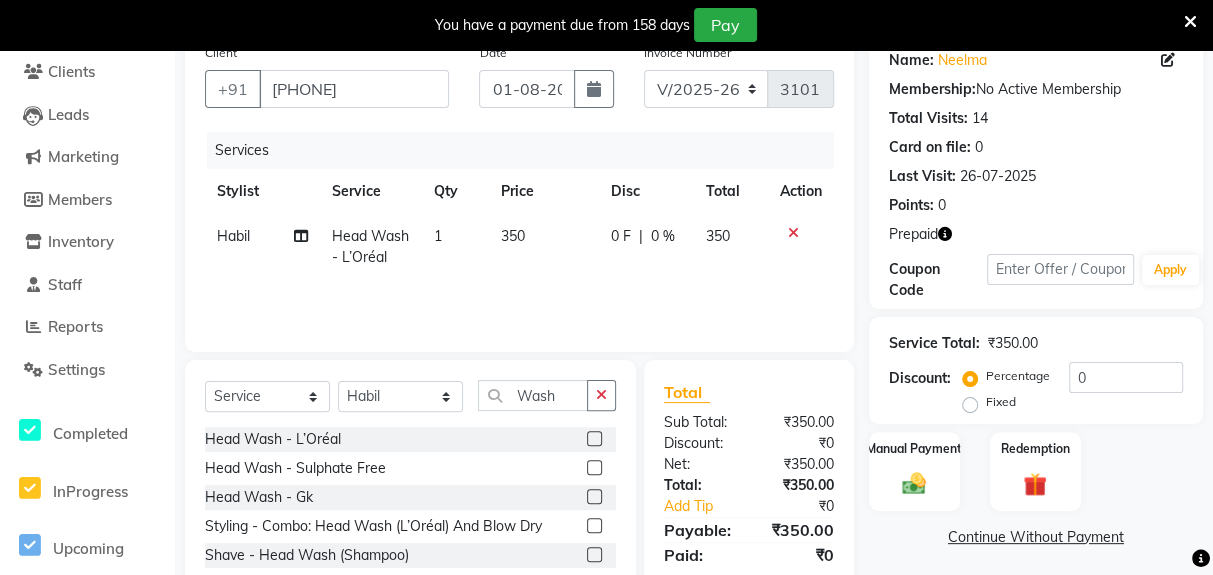 click on "Redemption" 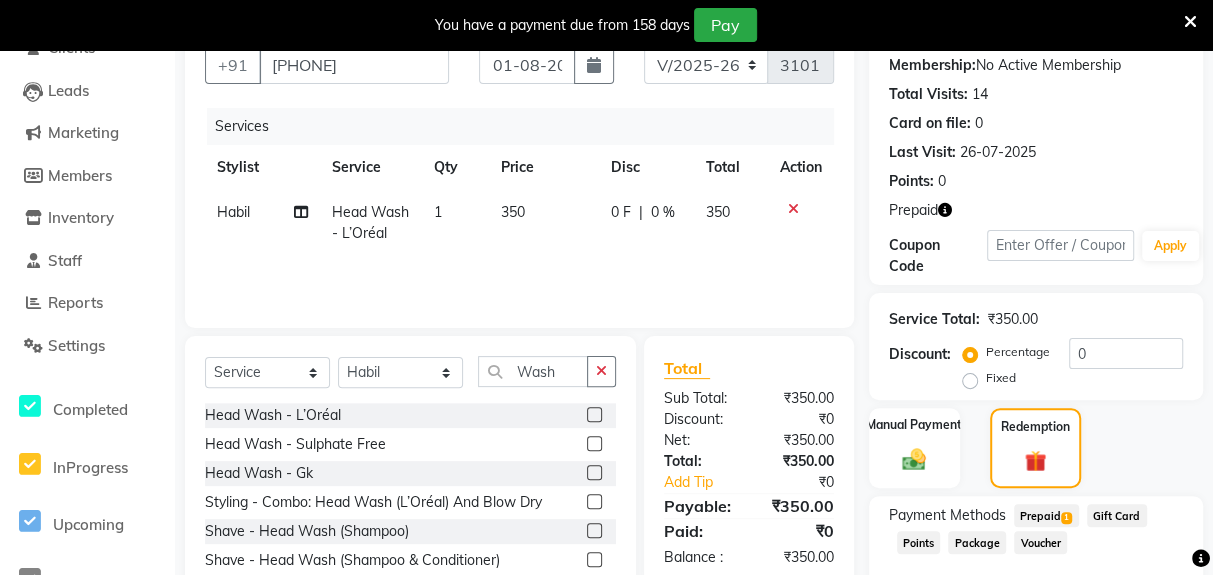 scroll, scrollTop: 213, scrollLeft: 0, axis: vertical 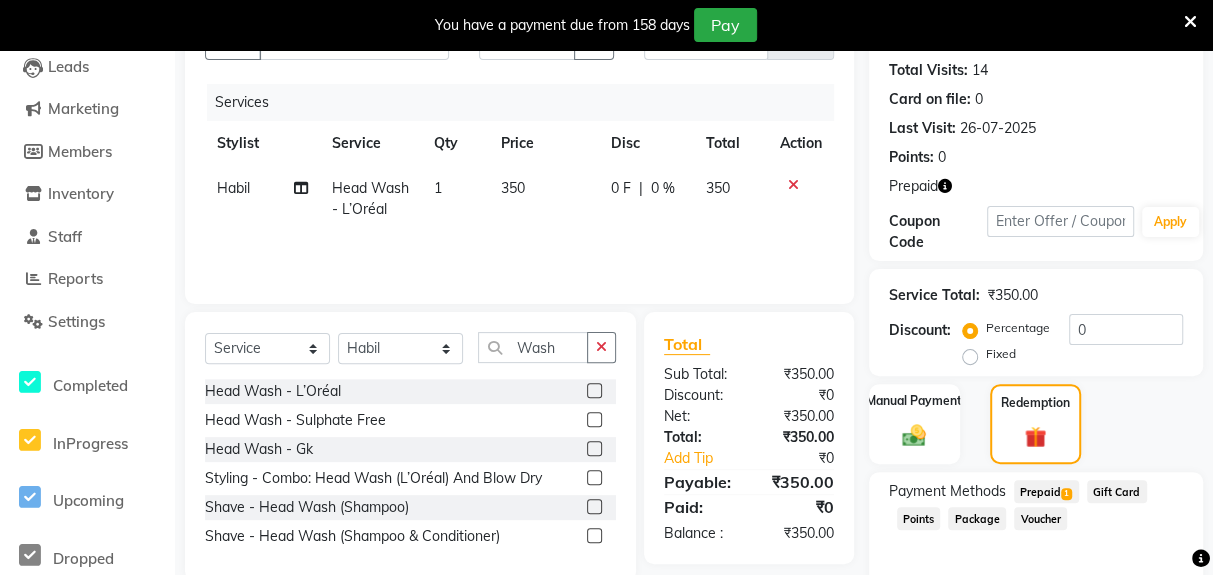 click on "Prepaid  1" 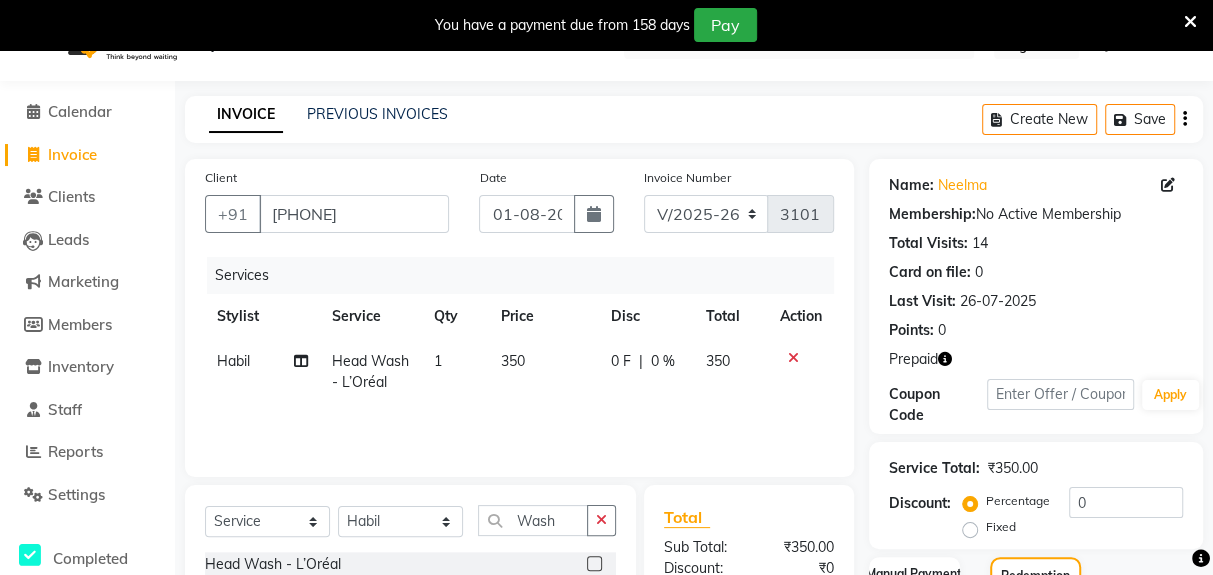 scroll, scrollTop: 148, scrollLeft: 0, axis: vertical 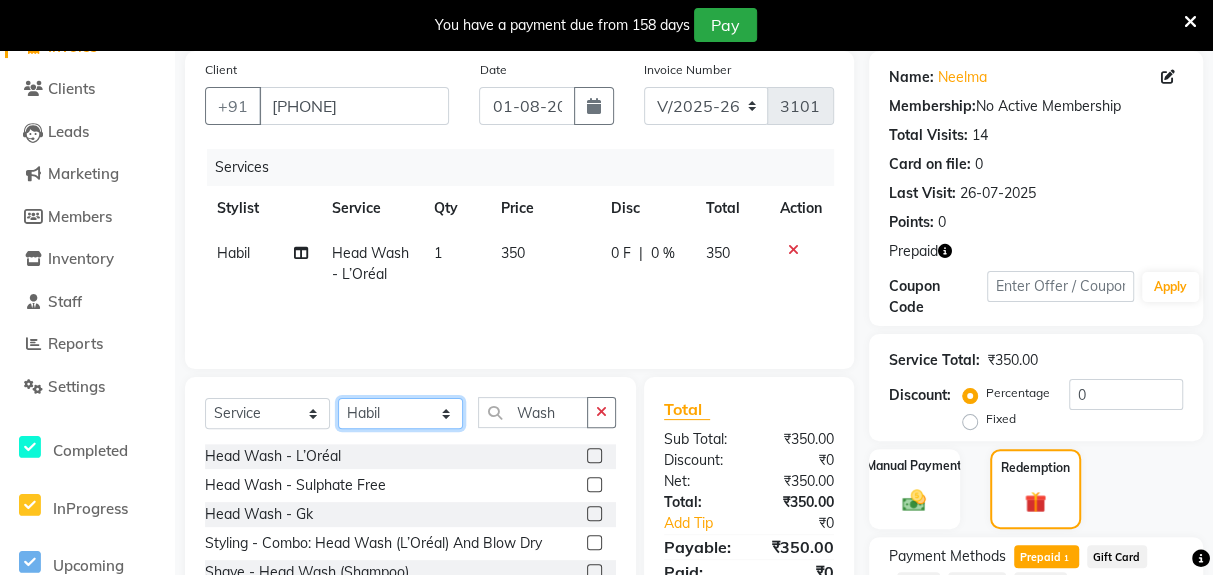 click on "Select Stylist [FIRST] [FIRST] [FIRST] [FIRST] [FIRST] [FIRST] [FIRST] [FIRST] [FIRST] [FIRST] [FIRST]" 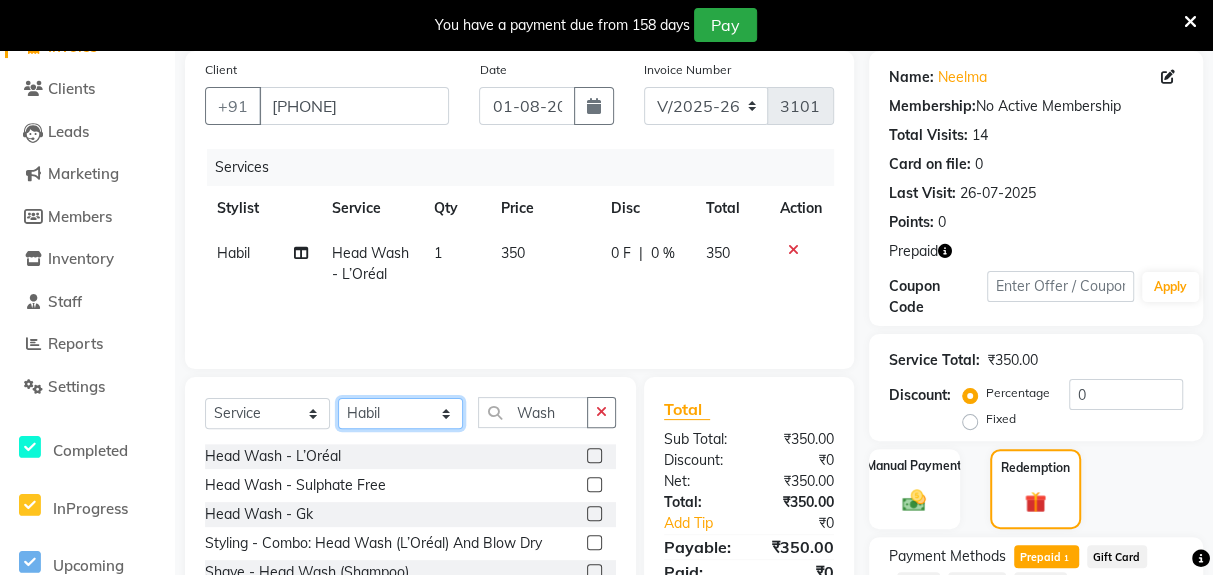 select on "39647" 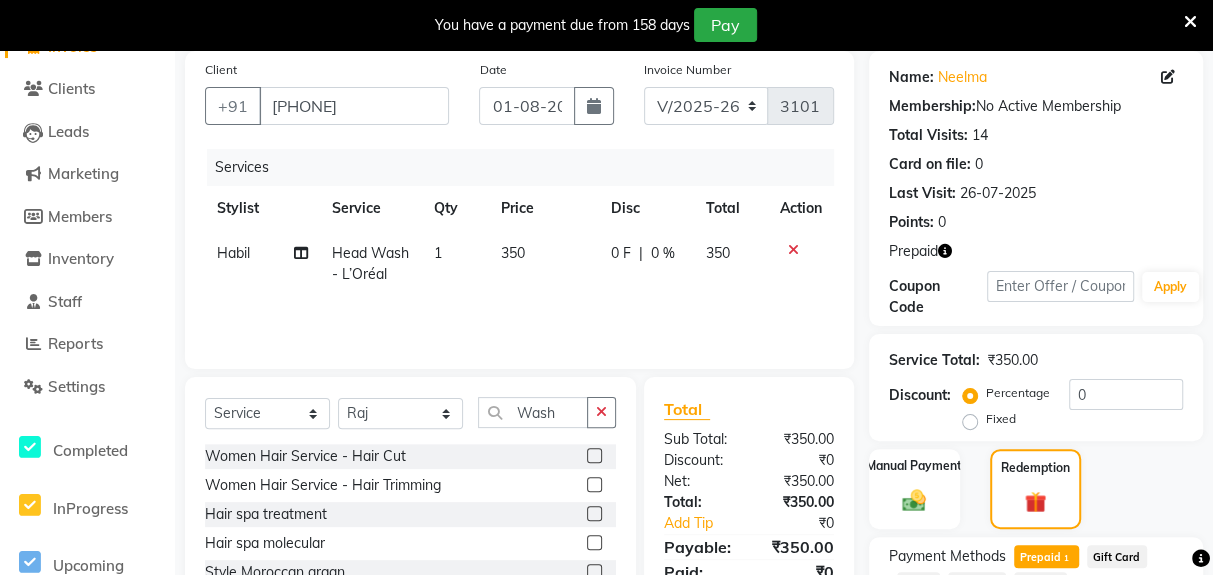 click on "350" 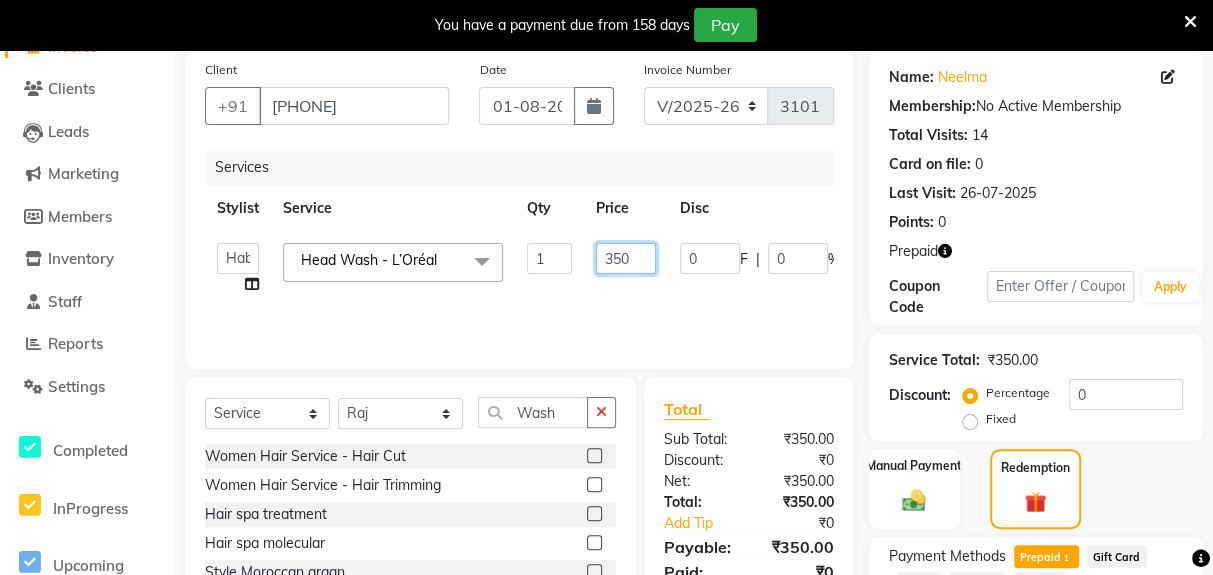 click on "350" 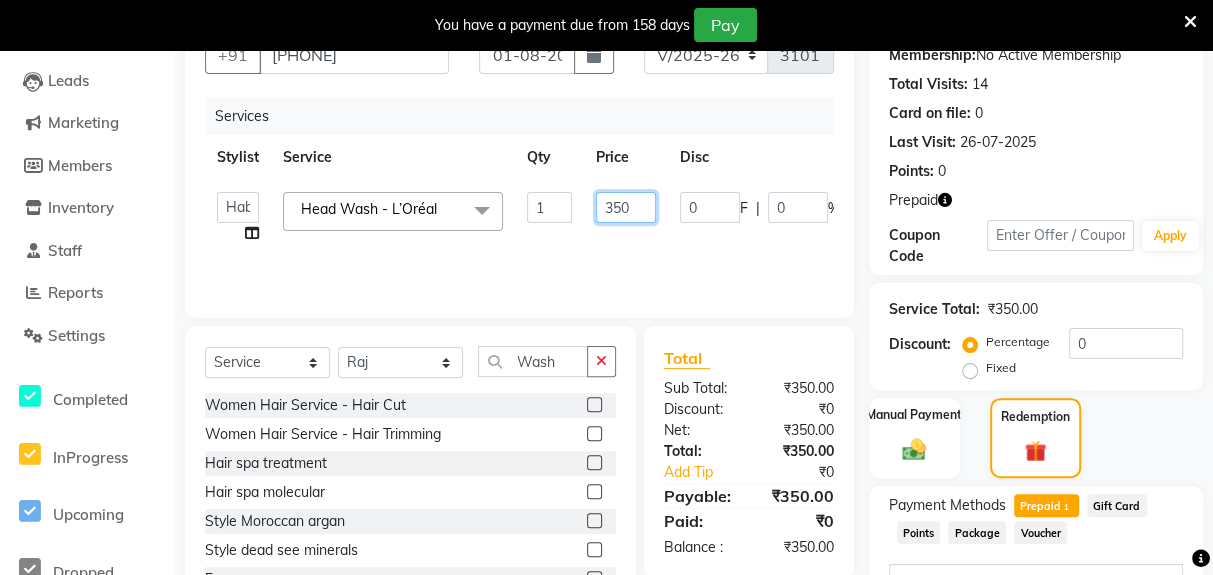 scroll, scrollTop: 235, scrollLeft: 0, axis: vertical 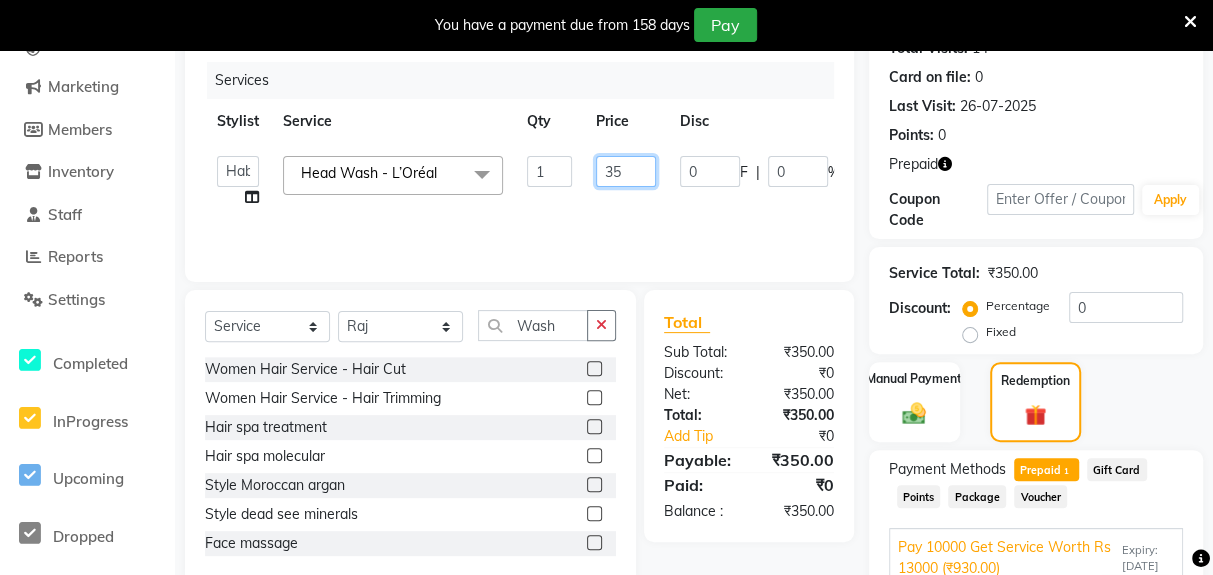 type on "3" 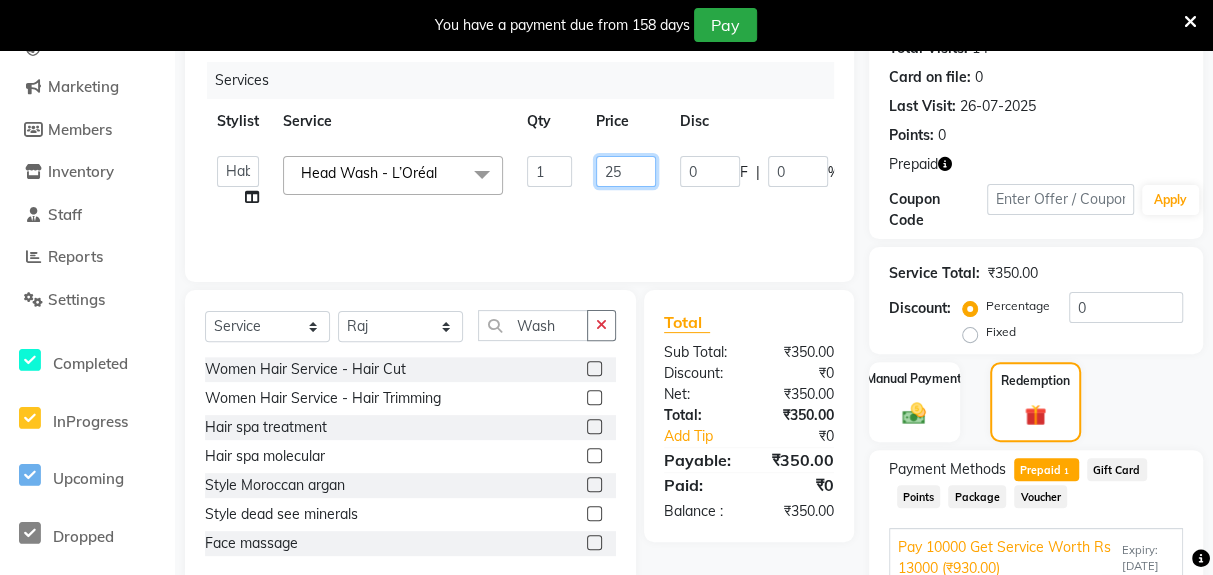 type on "250" 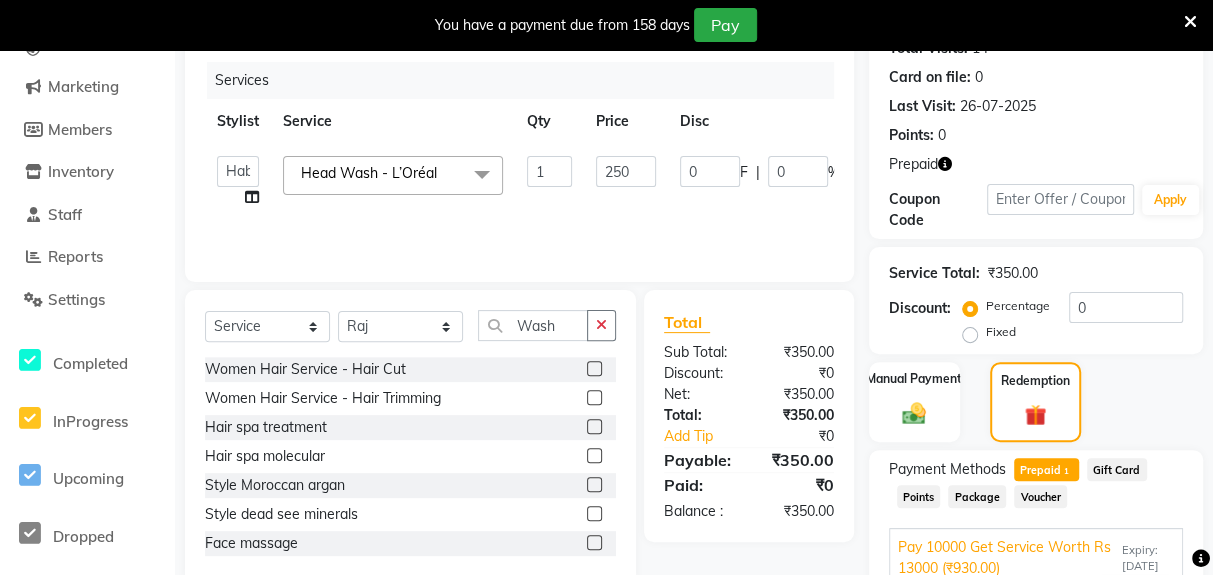 click on "Services Stylist Service Qty Price Disc Total Action  [FIRST]   [FIRST]   [FIRST]   [FIRST]   [FIRST]   [FIRST]   [FIRST]   [FIRST]   [FIRST]   [FIRST]   [FIRST]  Head Wash - L’Oréal  x Women Hair Service - Hair Cut Women Hair Service - Hair Trimming Hair spa treatment Hair spa molecular  Style Moroccan argan Style dead see minerals Face massage Under arms waxing Head Wash - L’Oréal Head Wash - Sulphate Free Head Wash - Gk Styling - Blow Dry Styling - Ironing Styling - Curls Styling - Combo: Head Wash (L’Oréal) And Blow Dry Threading - Eyebrow/ Upper Lip/ Chin/ Forehead Threading - Side Locks Threading - Full Face Hair Colour - Majirel Female Hair Colour - Inoa Female Hair Colour - Application Female Hair Colour - Majirel Hair Colour - Inoa Hair Colour - Application Hair Colour - Beard Colour Hair Spa - L’Oréal Basic Hair Spa - Mythic Spa Hair Spa - Macadamia Spa / Moroccan Hair Treatment Hair Spa - Ola Plex Hair Treatment - Dandruff/ Hair Fall Treatment Hair Treatment - Smoothening Hair Treatment - Keratin 1 250 0 F |" 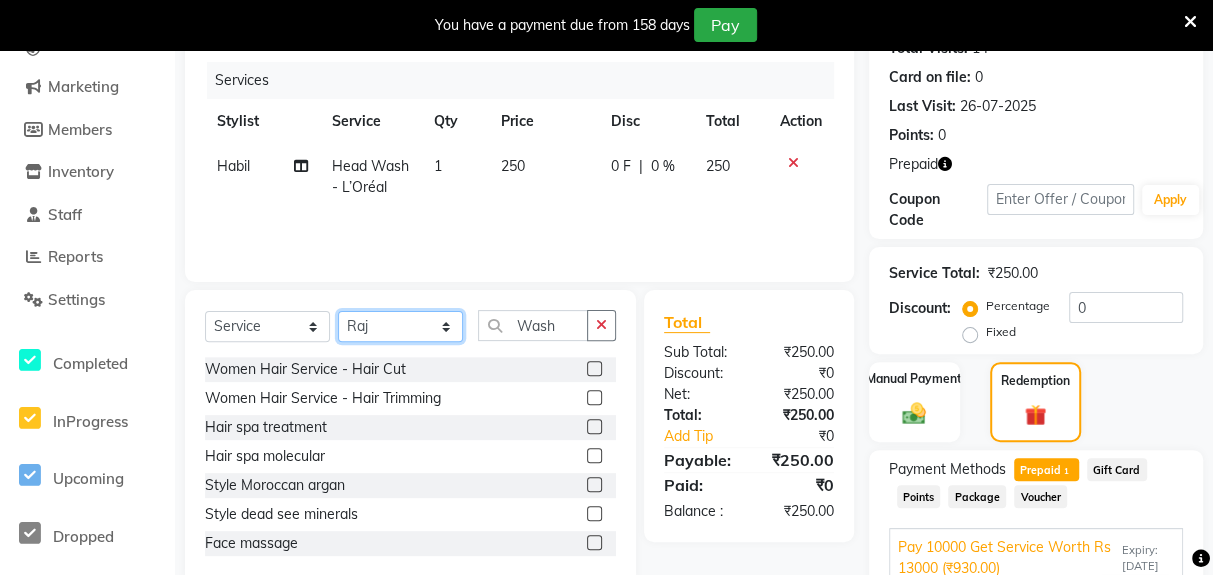 click on "Select Stylist [FIRST] [FIRST] [FIRST] [FIRST] [FIRST] [FIRST] [FIRST] [FIRST] [FIRST] [FIRST] [FIRST]" 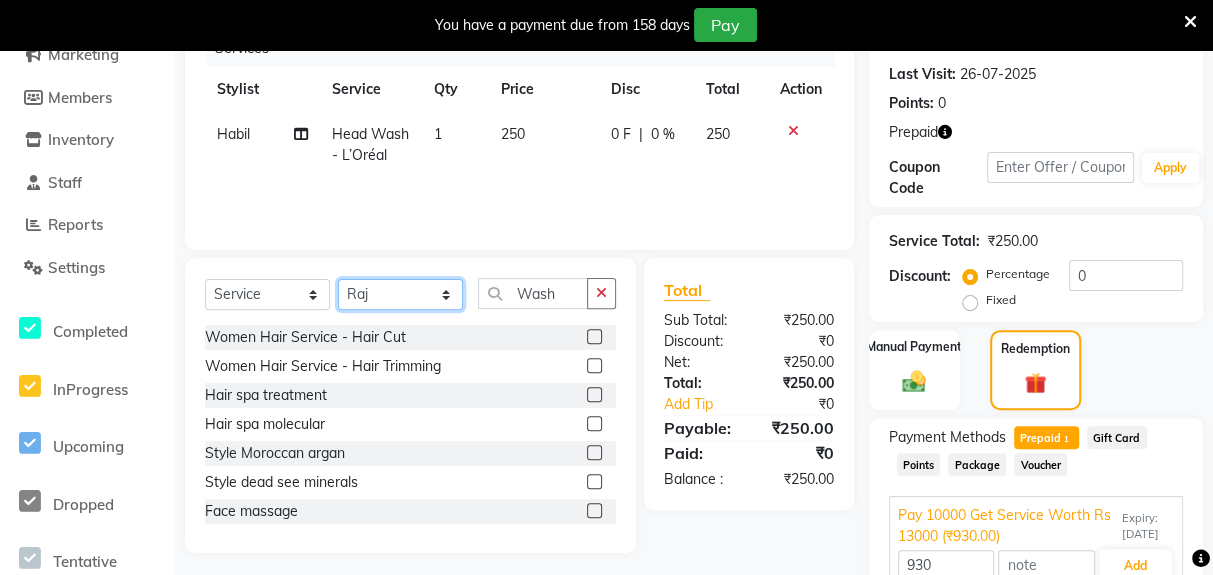 scroll, scrollTop: 274, scrollLeft: 0, axis: vertical 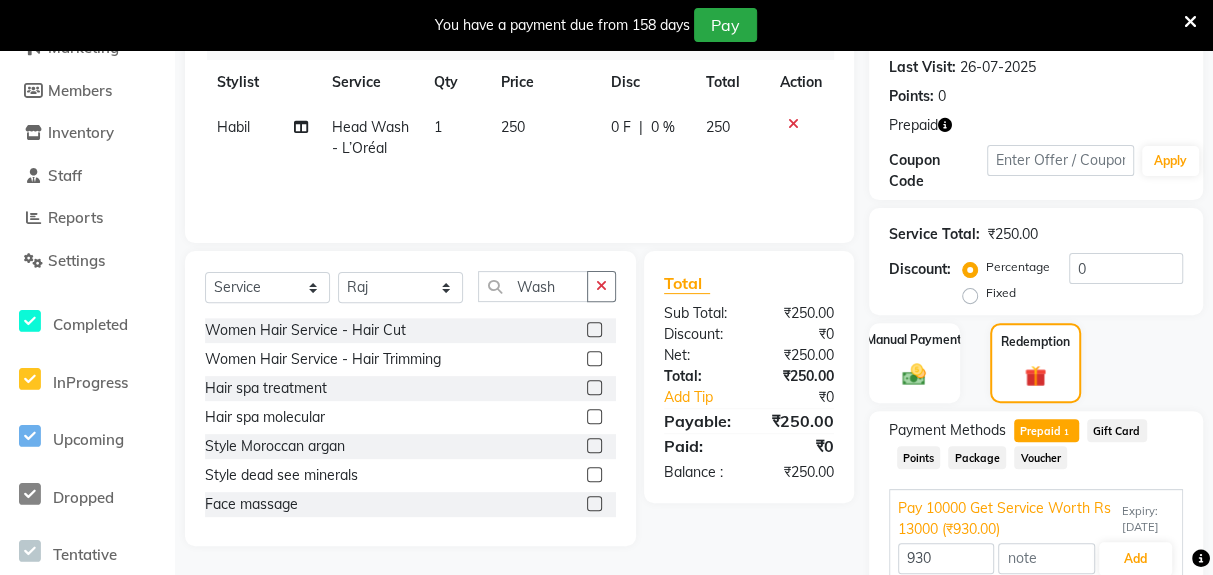 click 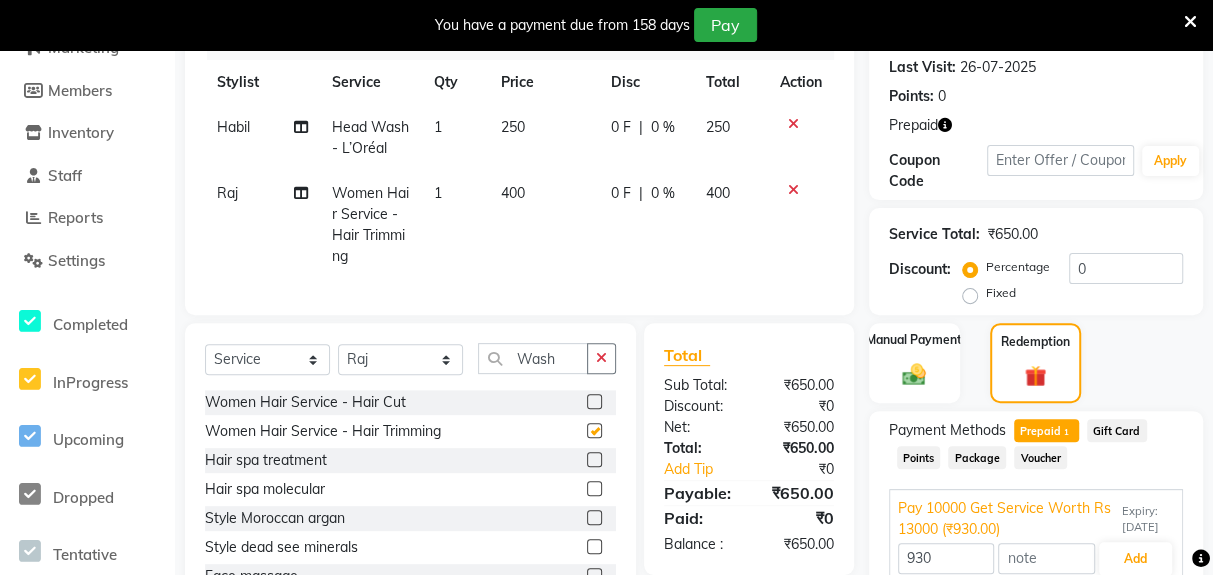 checkbox on "false" 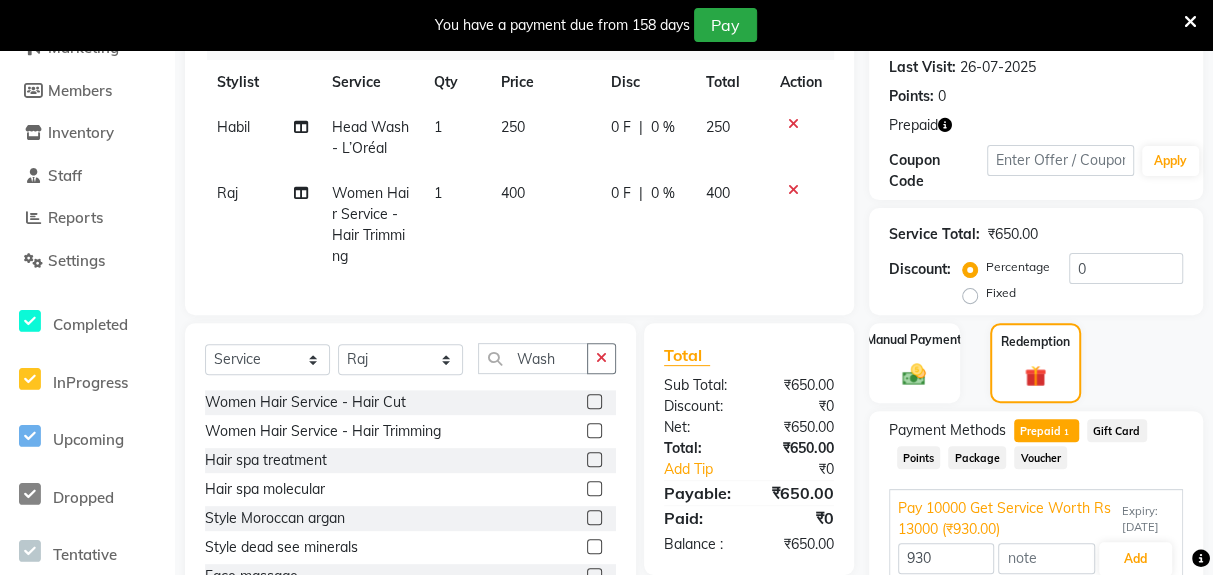 click on "400" 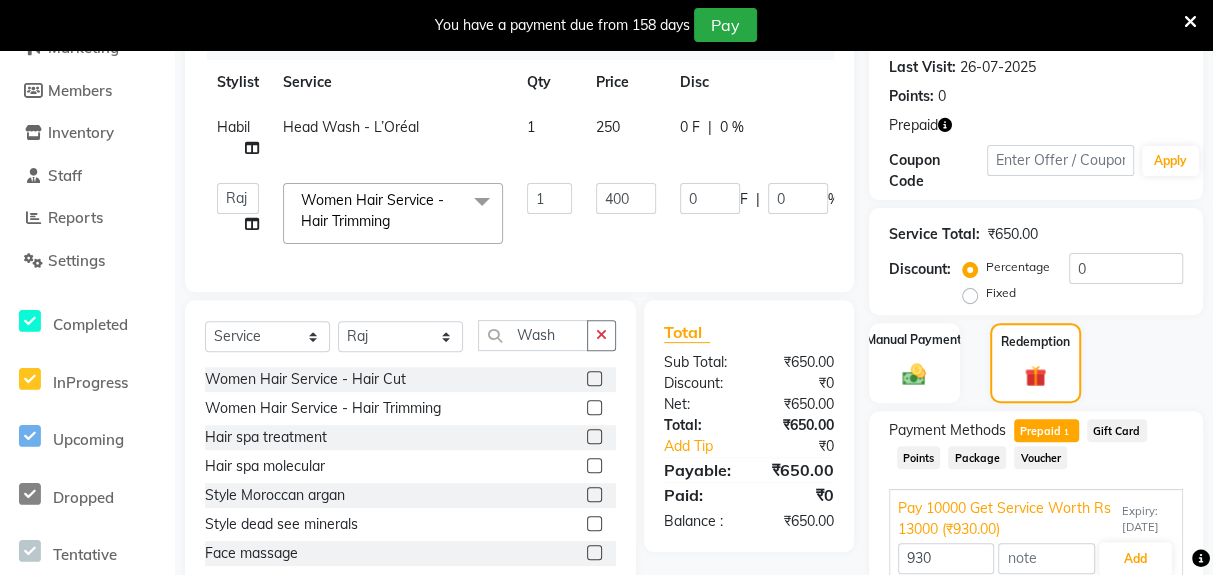 click 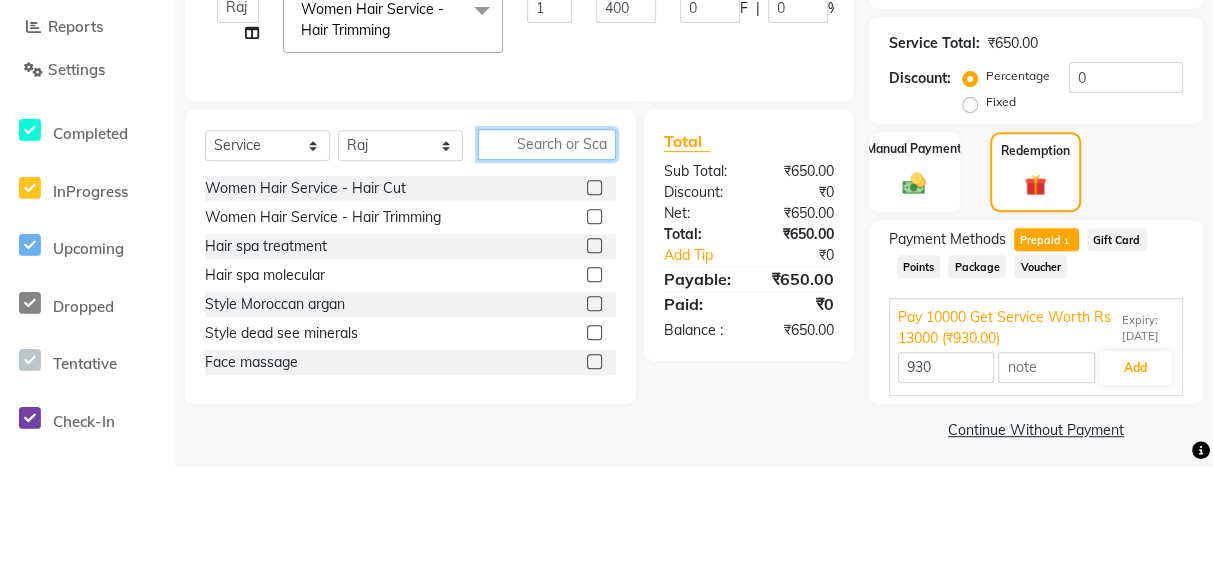 scroll, scrollTop: 356, scrollLeft: 0, axis: vertical 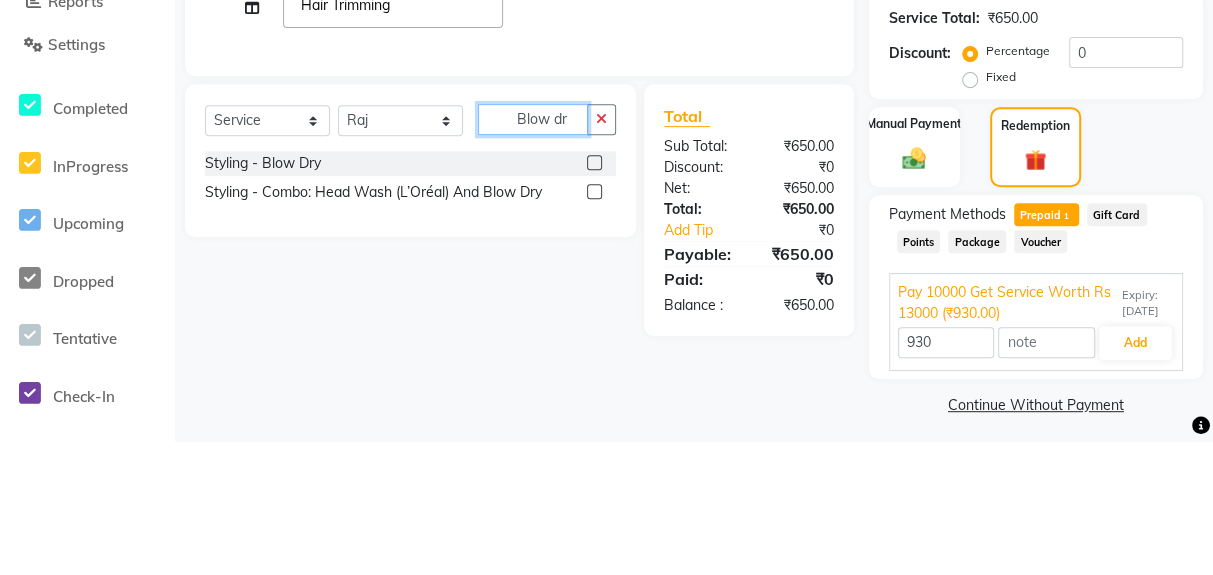 type on "Blow dr" 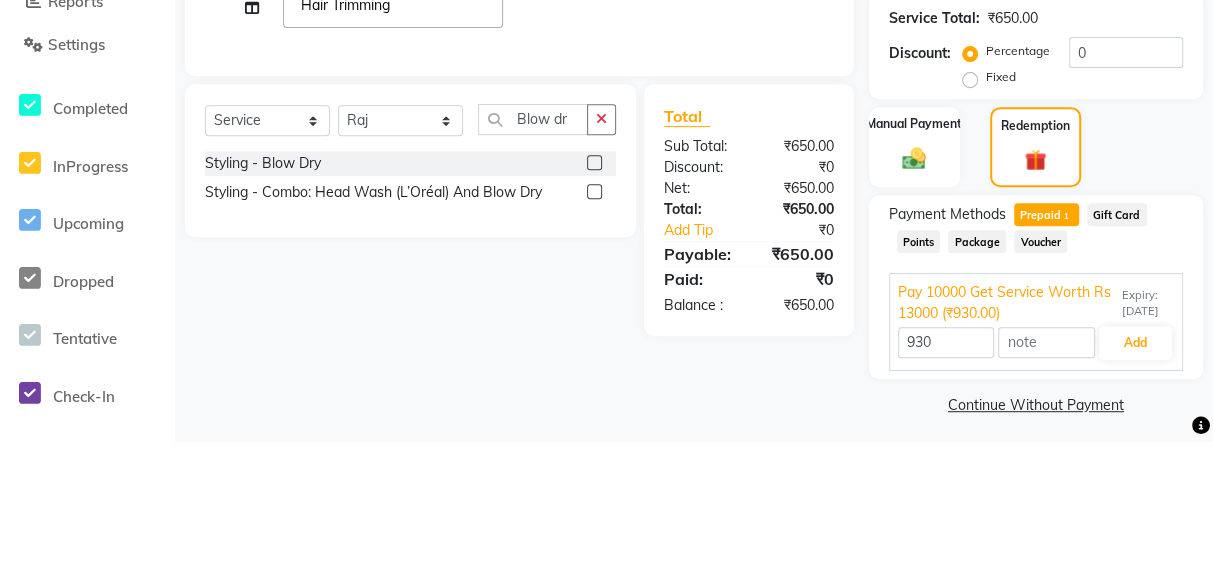 click 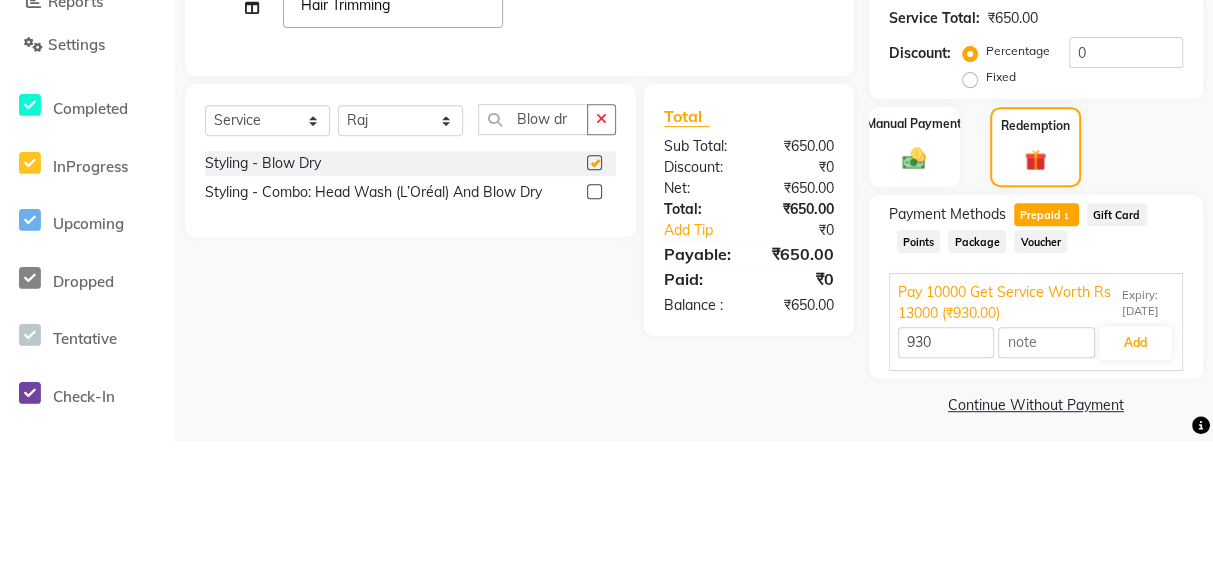 scroll, scrollTop: 356, scrollLeft: 0, axis: vertical 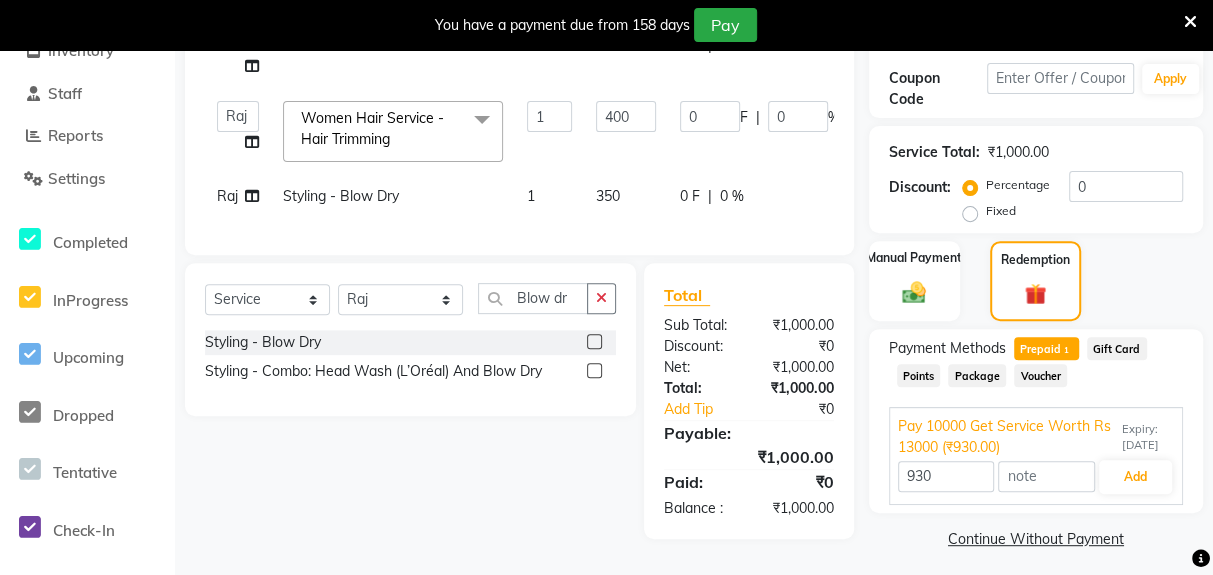 checkbox on "false" 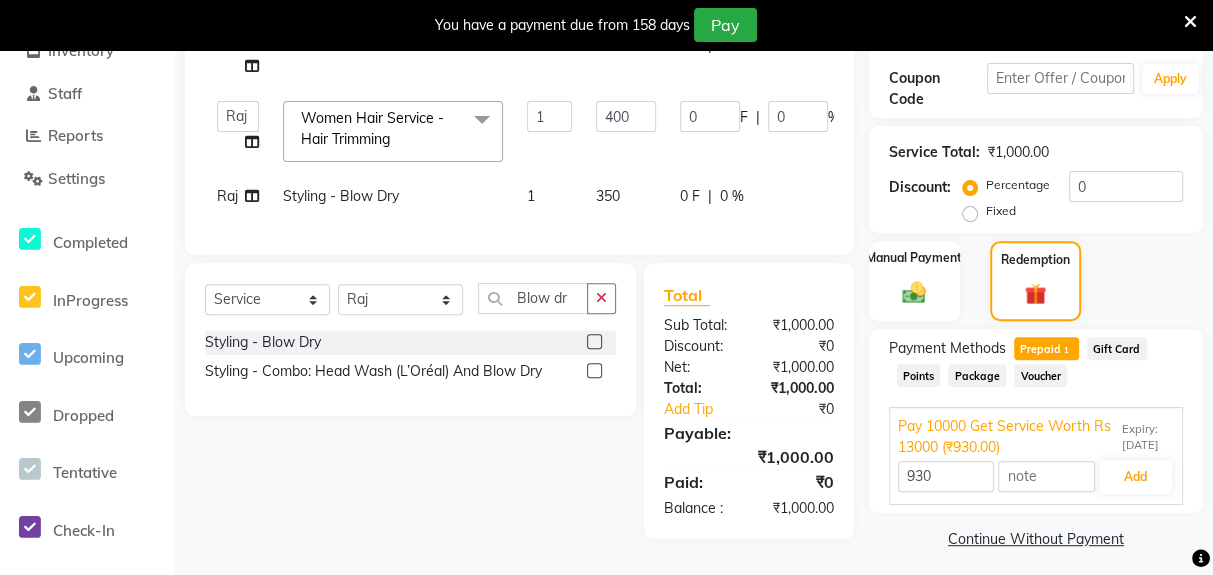 click on "350" 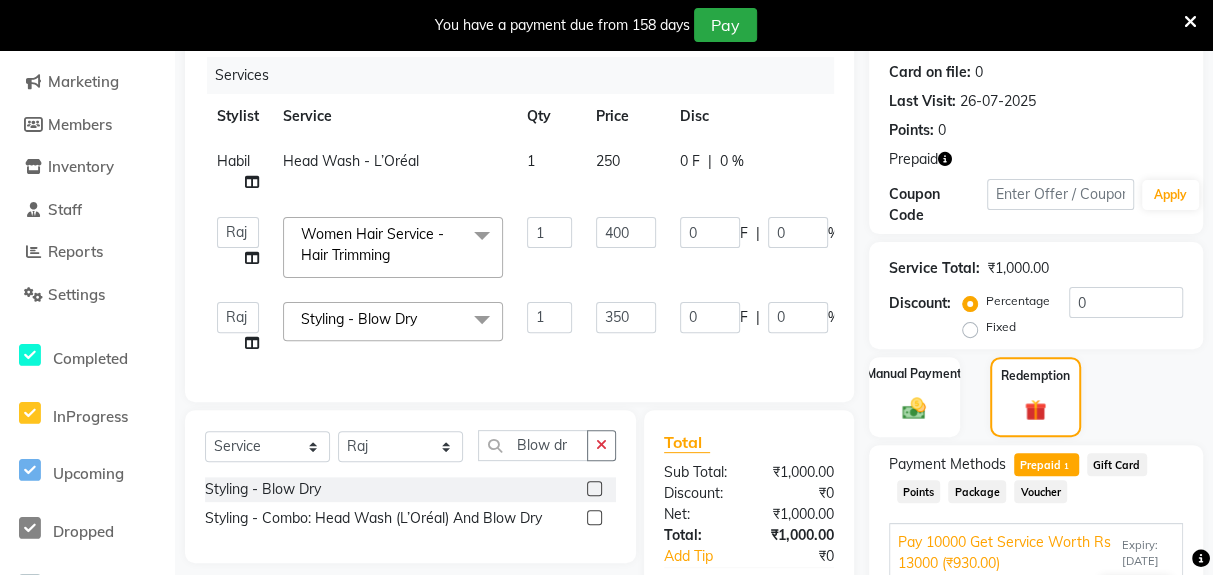 scroll, scrollTop: 232, scrollLeft: 0, axis: vertical 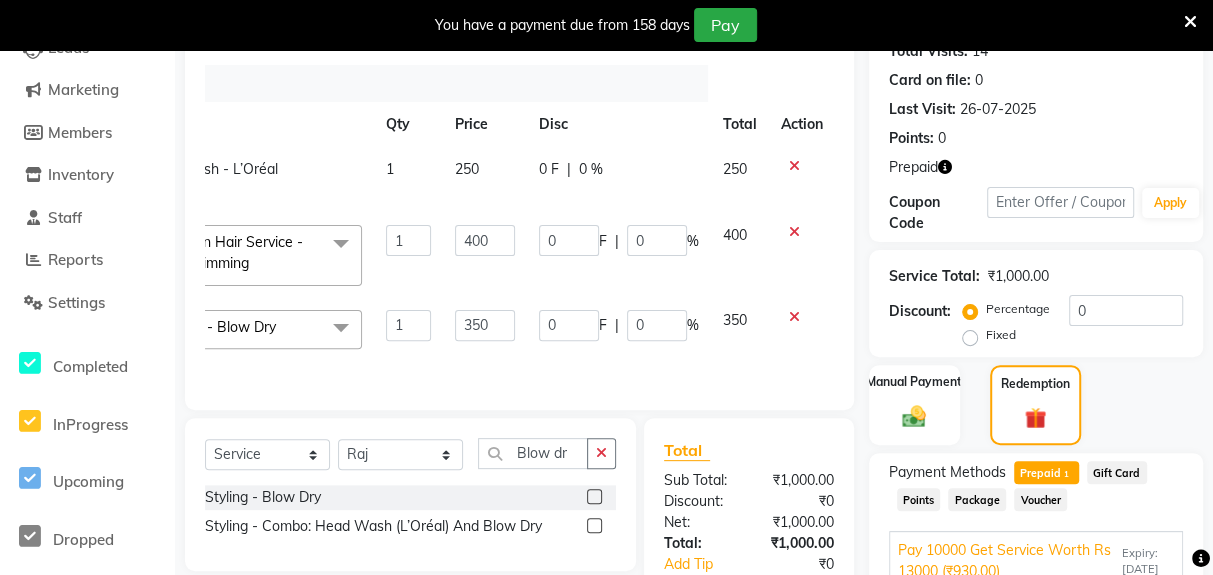 click 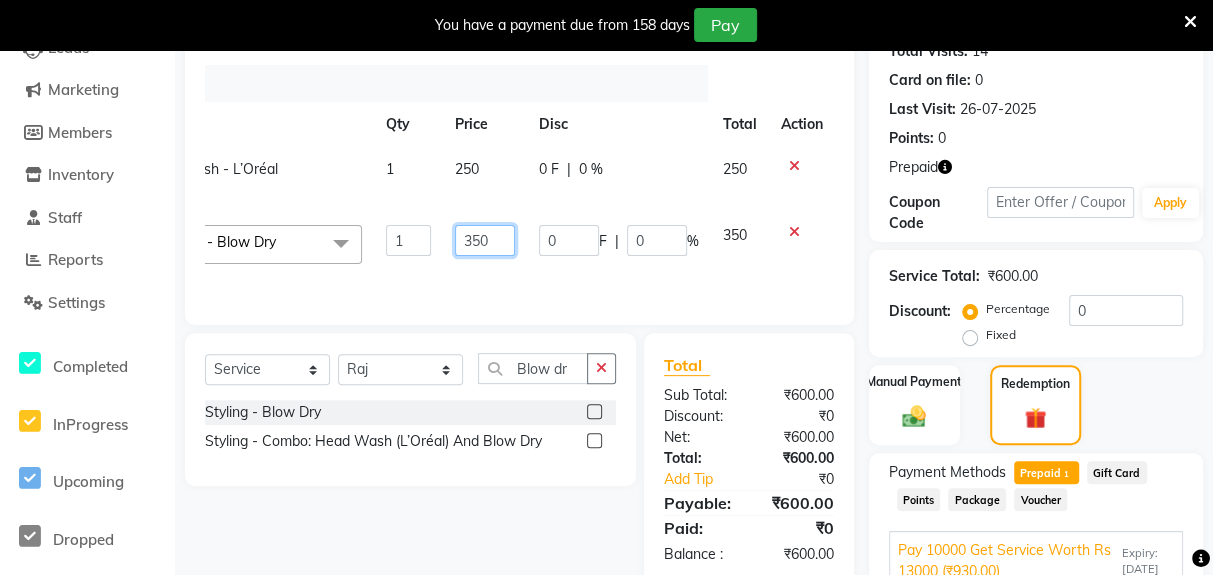 click on "350" 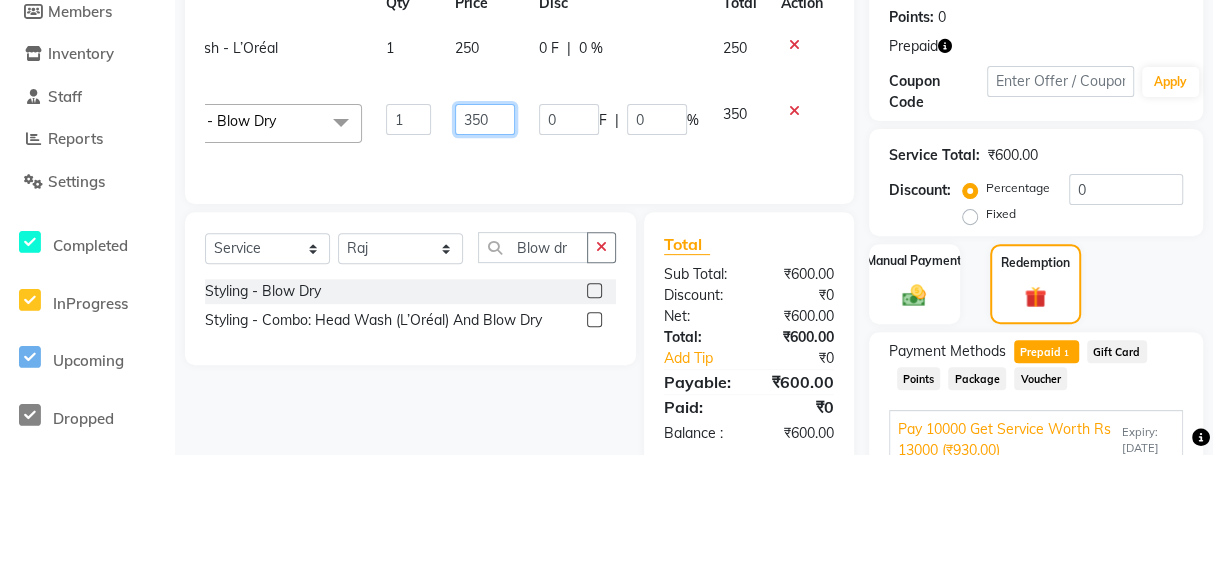 scroll, scrollTop: 232, scrollLeft: 0, axis: vertical 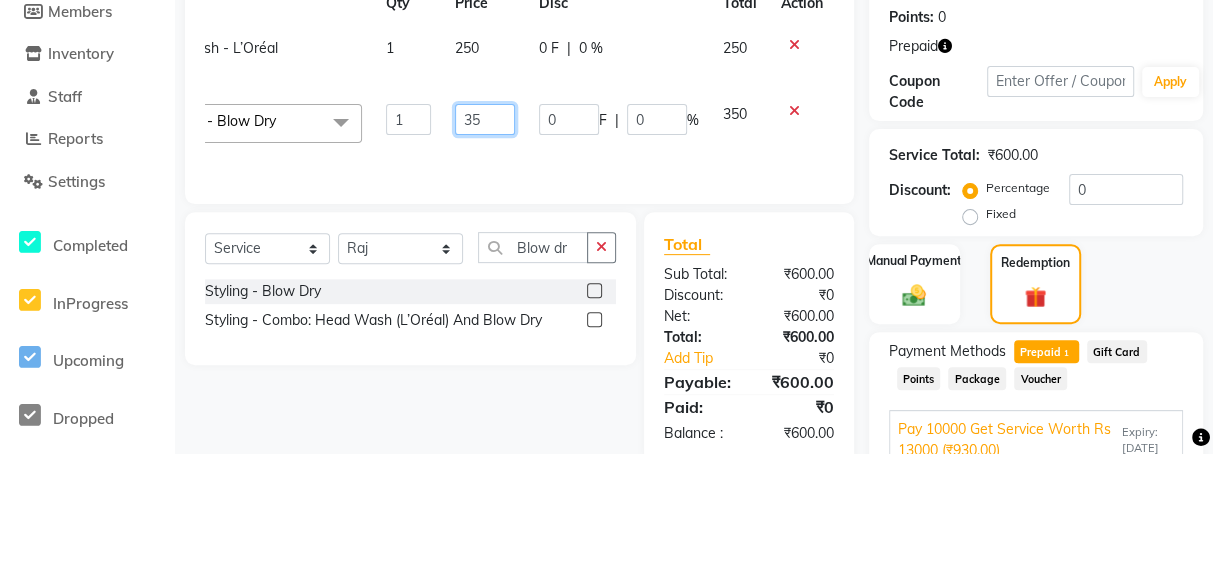type on "3" 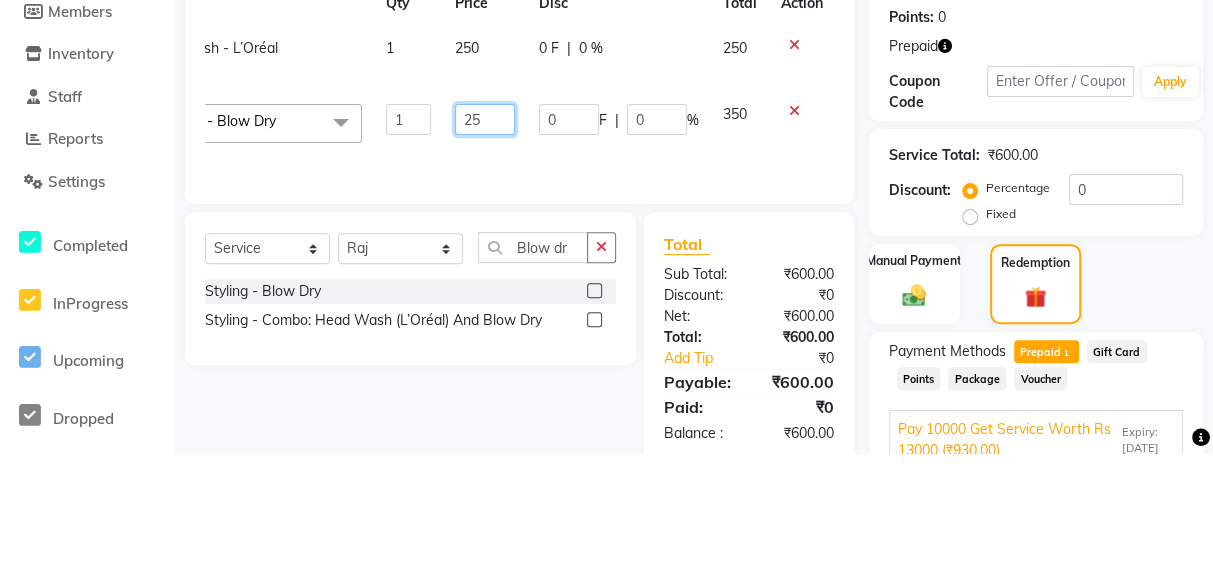 type on "250" 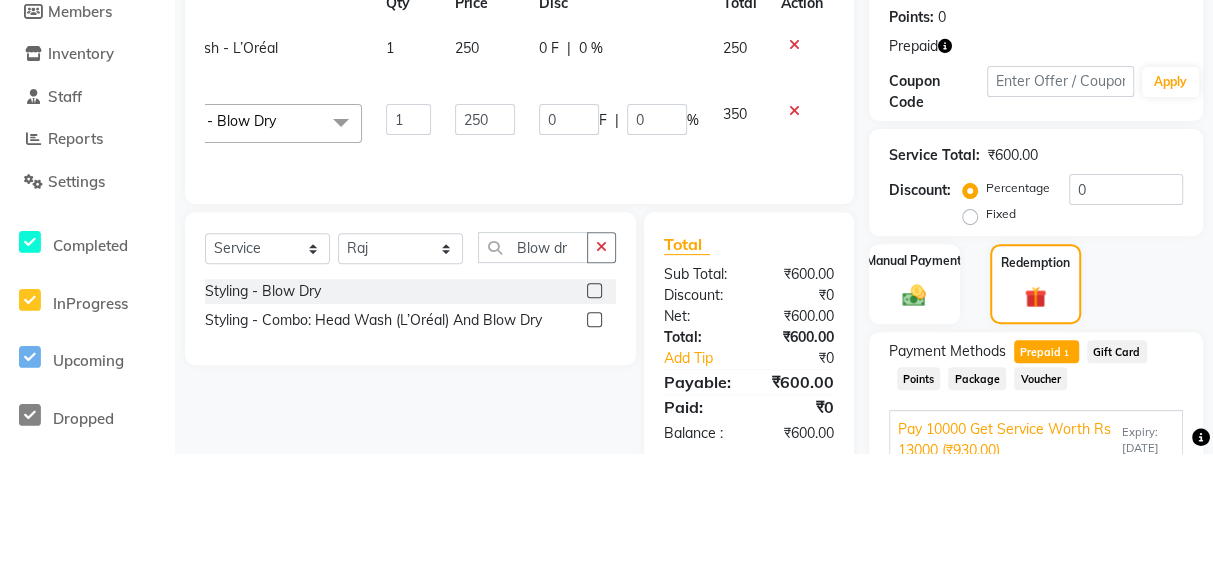 click on "Client +[COUNTRY_CODE] [PHONE] Date [DATE] Invoice Number V/2025 V/2025-26 3101 Services Stylist Service Qty Price Disc Total Action [FIRST] Head Wash - L’Oréal 1 250 0 F | 0 % 250  [FIRST]   [FIRST]   [FIRST]   [FIRST]   [FIRST]   [FIRST]   [FIRST]   [FIRST]   [FIRST]   [FIRST]   [FIRST]  Styling - Blow Dry  x Women Hair Service - Hair Cut Women Hair Service - Hair Trimming Hair spa treatment Hair spa molecular  Style Moroccan argan Style dead see minerals Face massage Under arms waxing Head Wash - L’Oréal Head Wash - Sulphate Free Head Wash - Gk Styling - Blow Dry Styling - Ironing Styling - Curls Styling - Combo: Head Wash (L’Oréal) And Blow Dry Threading - Eyebrow/ Upper Lip/ Chin/ Forehead Threading - Side Locks Threading - Full Face Hair Colour - Majirel Female Hair Colour - Inoa Female Hair Colour - Application Female Hair Colour - Majirel Hair Colour - Inoa Hair Colour - Application Hair Colour - Beard Colour Hair Spa - L’Oréal Basic Hair Spa - Mythic Spa Hair Spa - Macadamia Spa / Moroccan Hair Treatment Shave - Clean" 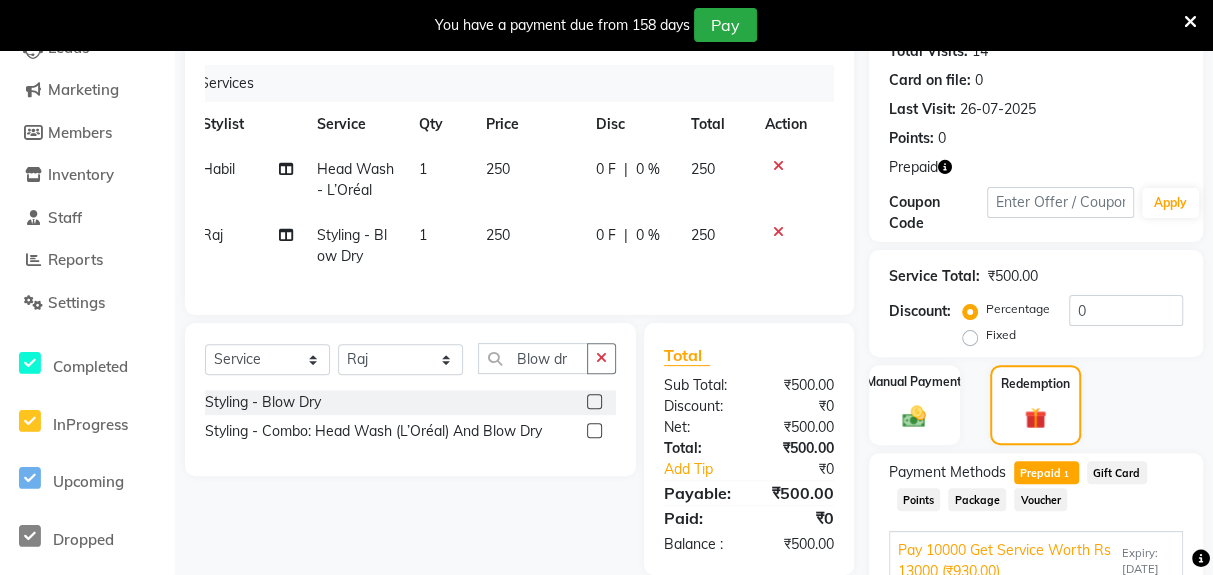 scroll, scrollTop: 0, scrollLeft: 14, axis: horizontal 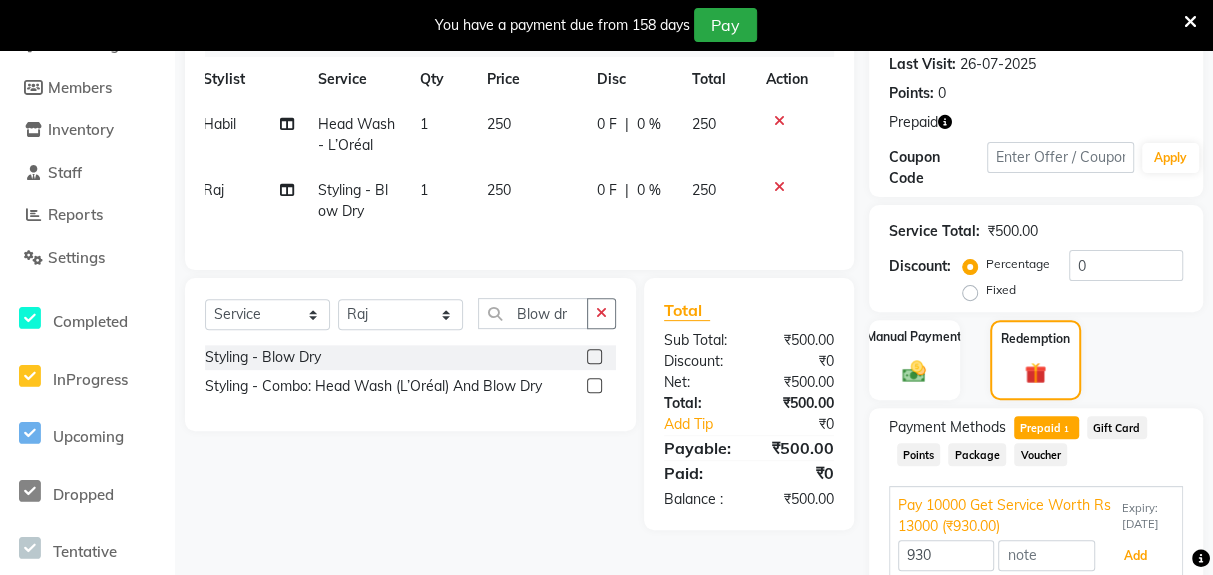click on "Add" at bounding box center (1135, 556) 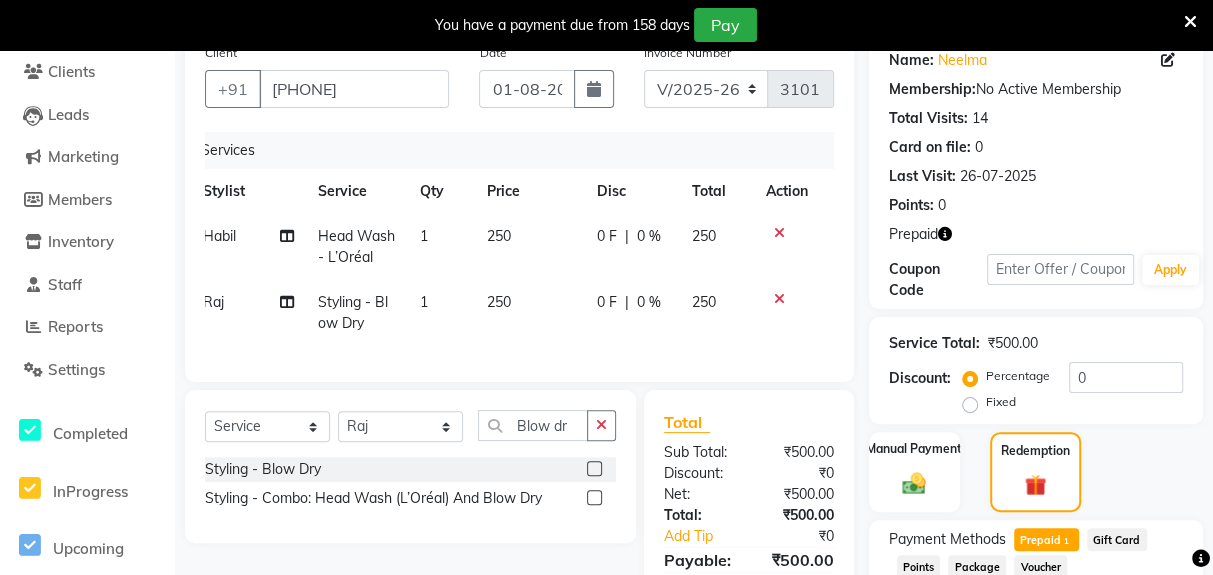 scroll, scrollTop: 147, scrollLeft: 0, axis: vertical 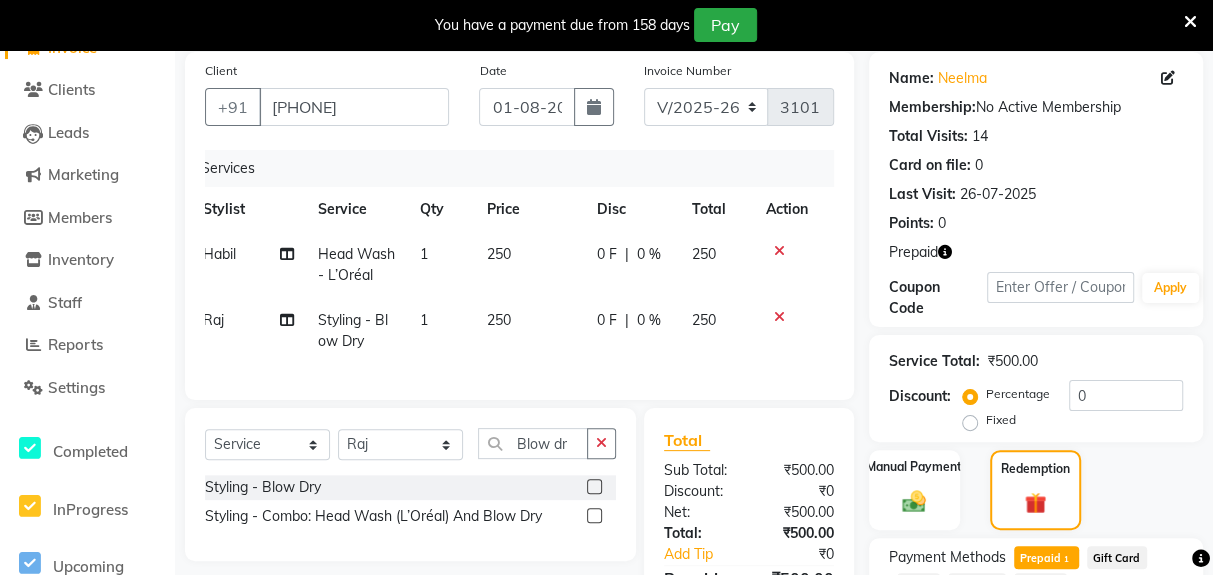 click on "250" 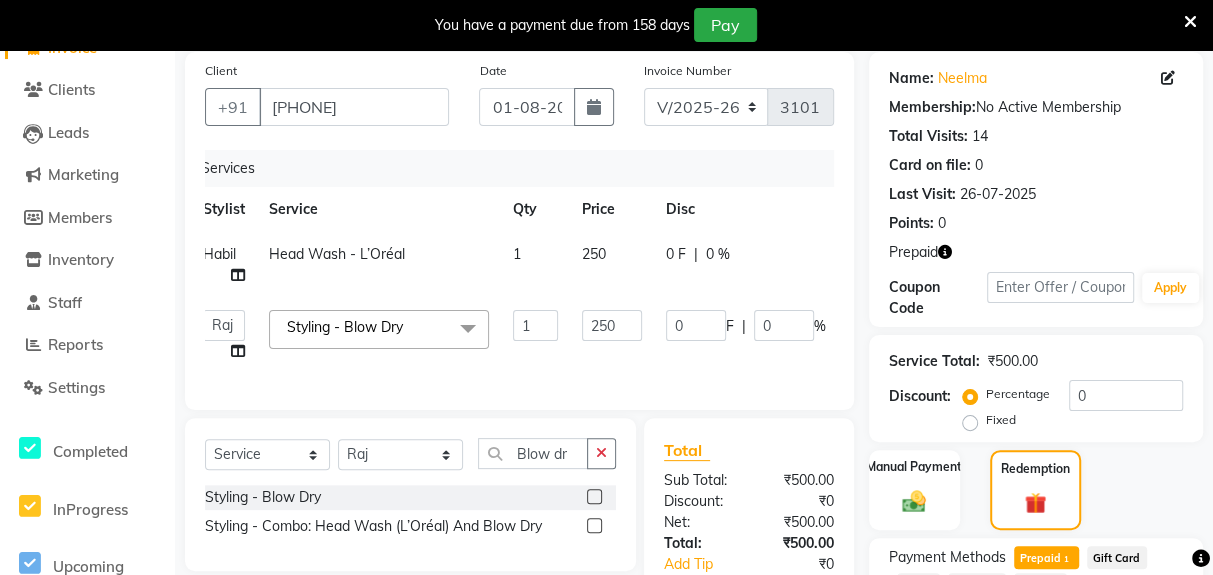 scroll, scrollTop: 0, scrollLeft: 141, axis: horizontal 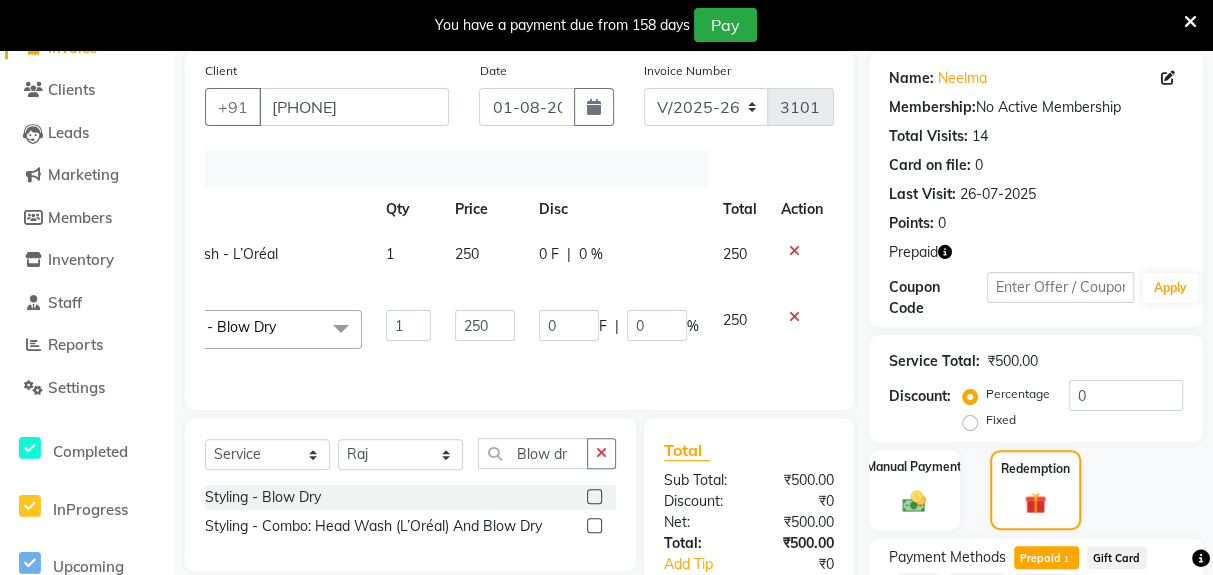 click 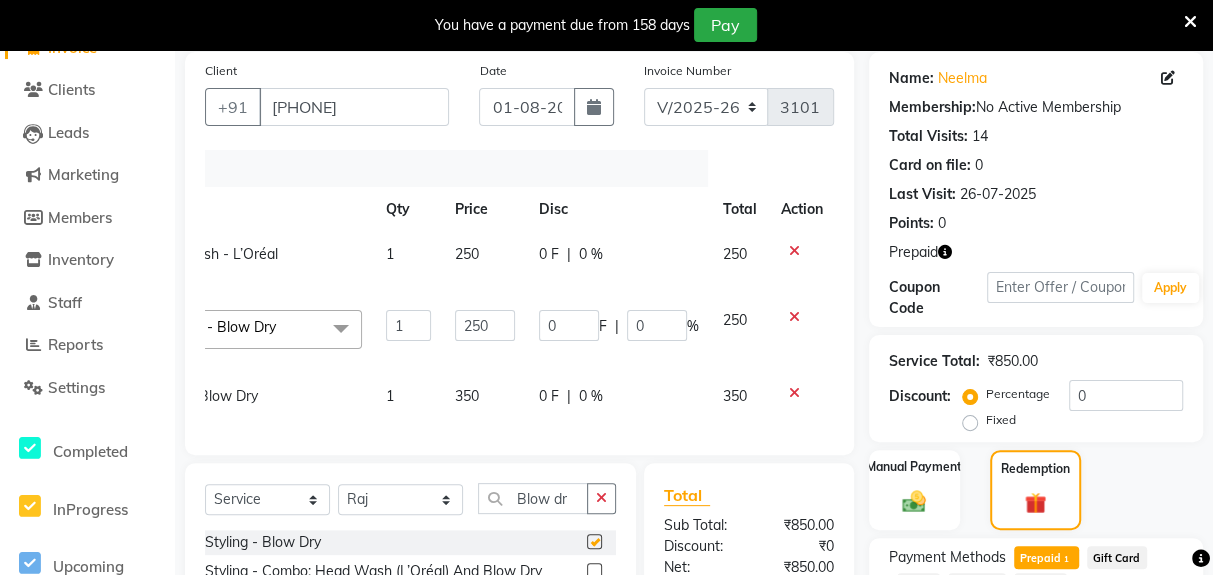 checkbox on "false" 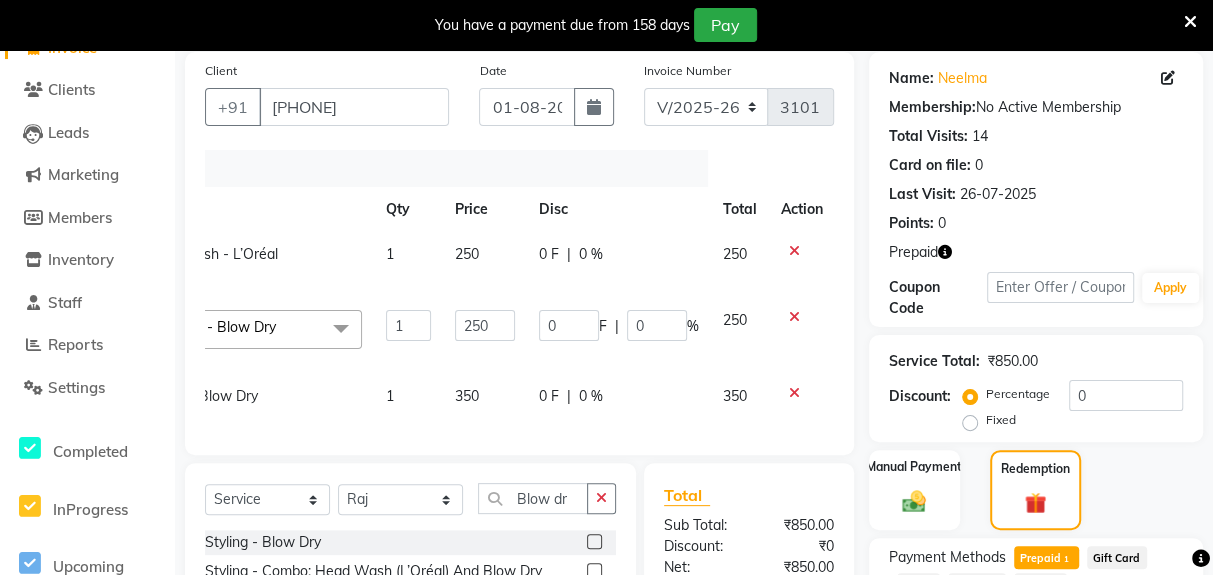click 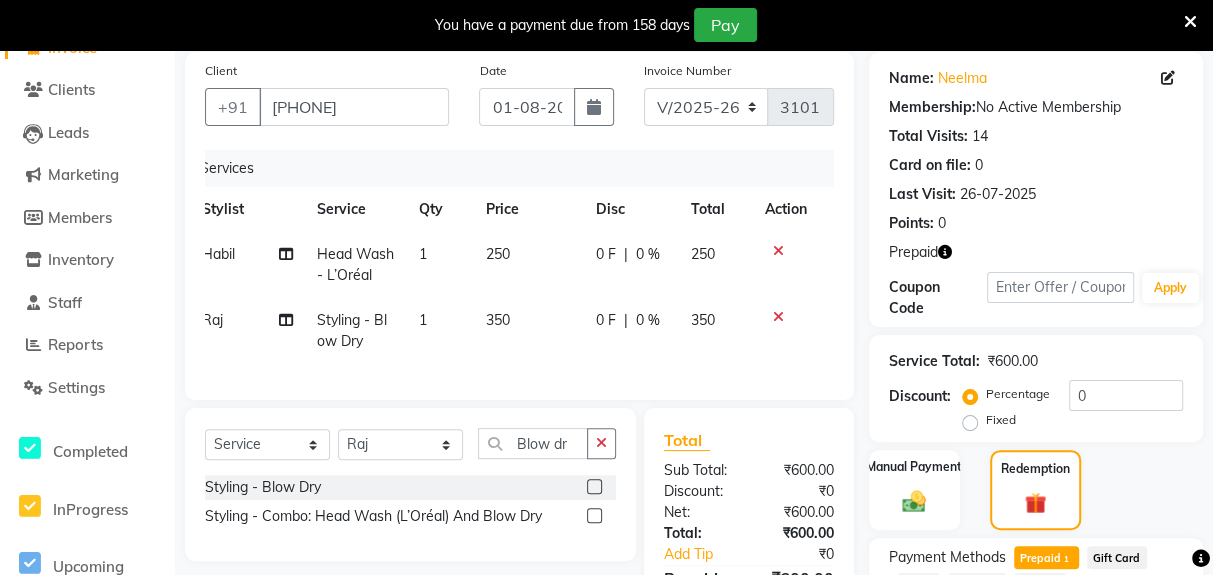 scroll, scrollTop: 0, scrollLeft: 14, axis: horizontal 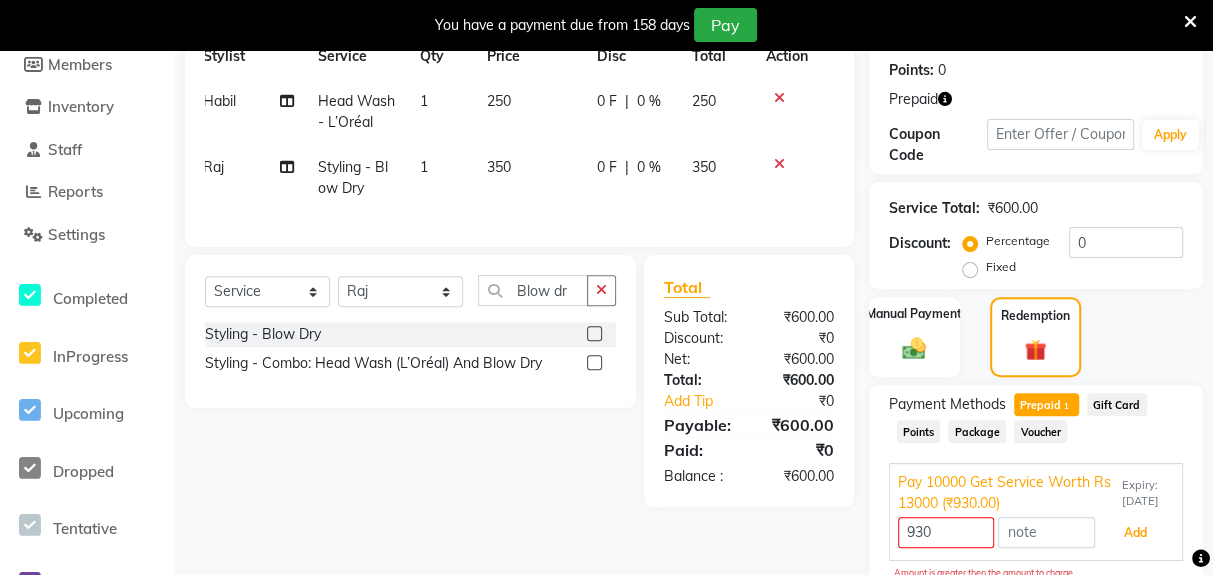 click on "Add" at bounding box center [1135, 533] 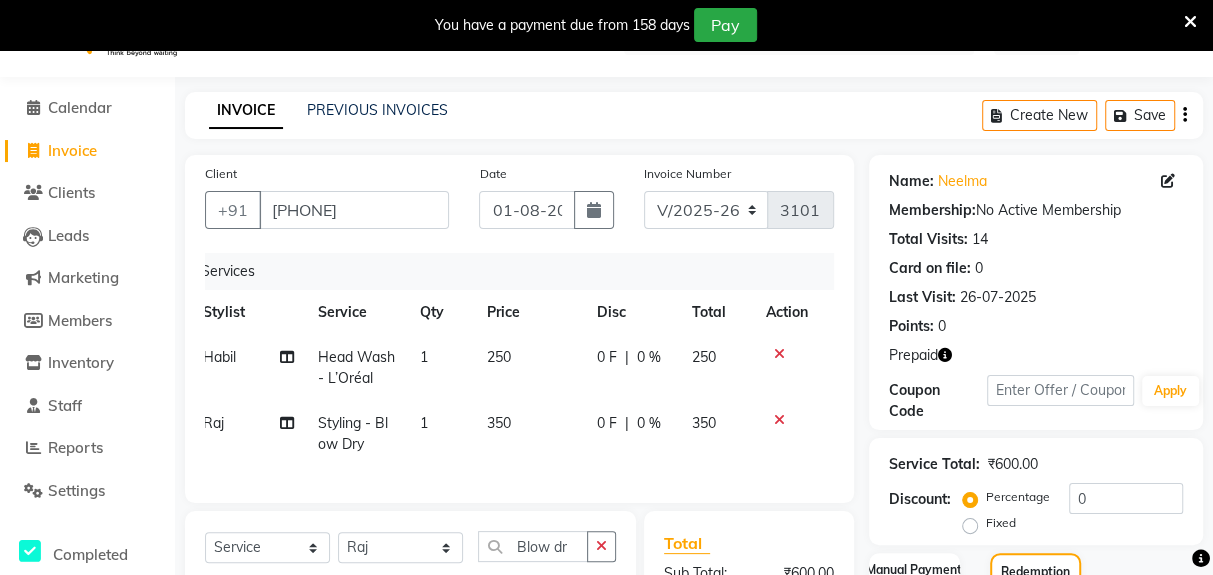scroll, scrollTop: 0, scrollLeft: 0, axis: both 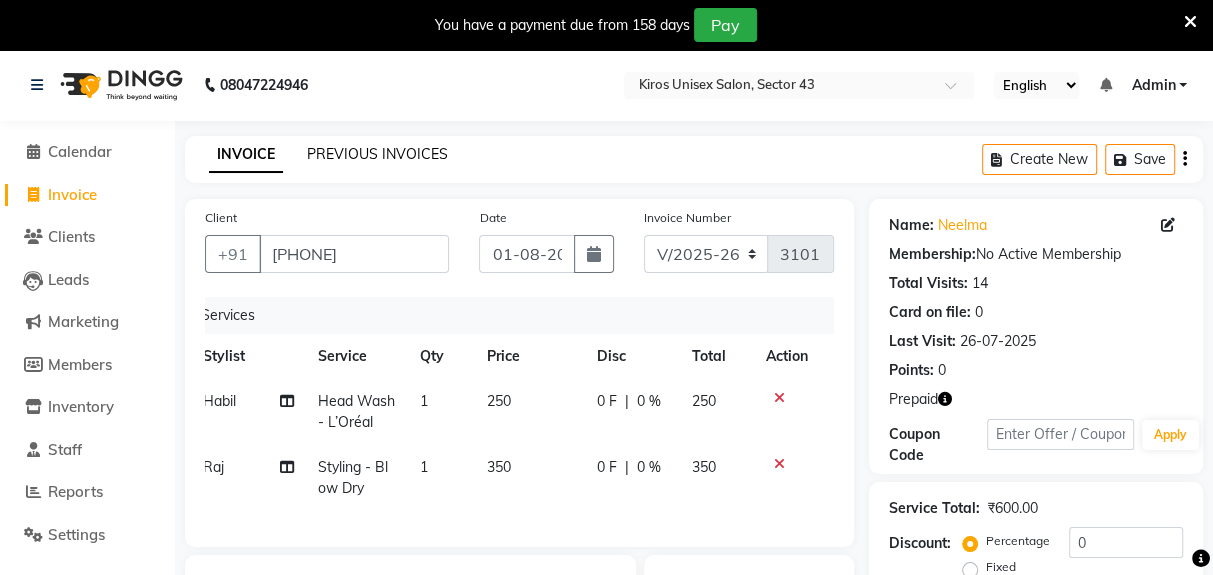 click on "PREVIOUS INVOICES" 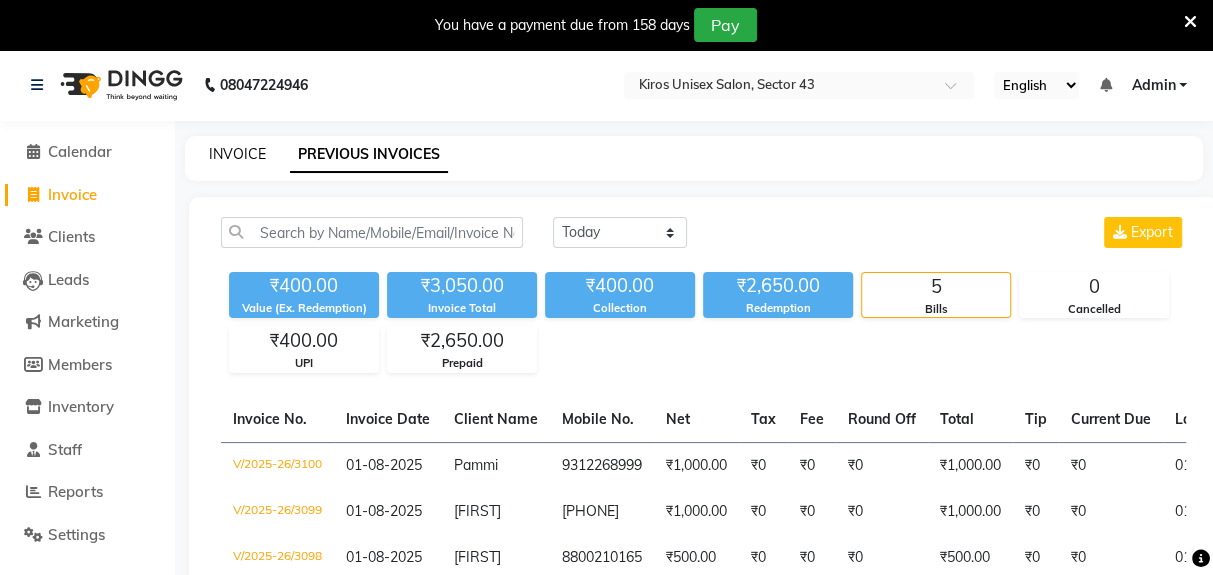 click on "INVOICE" 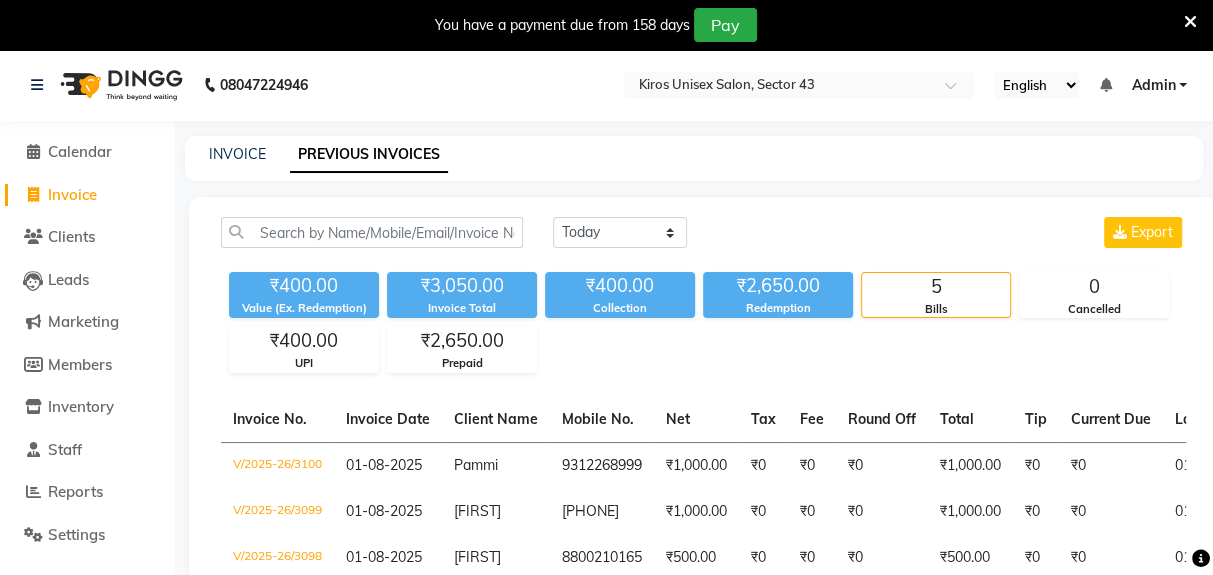 select on "service" 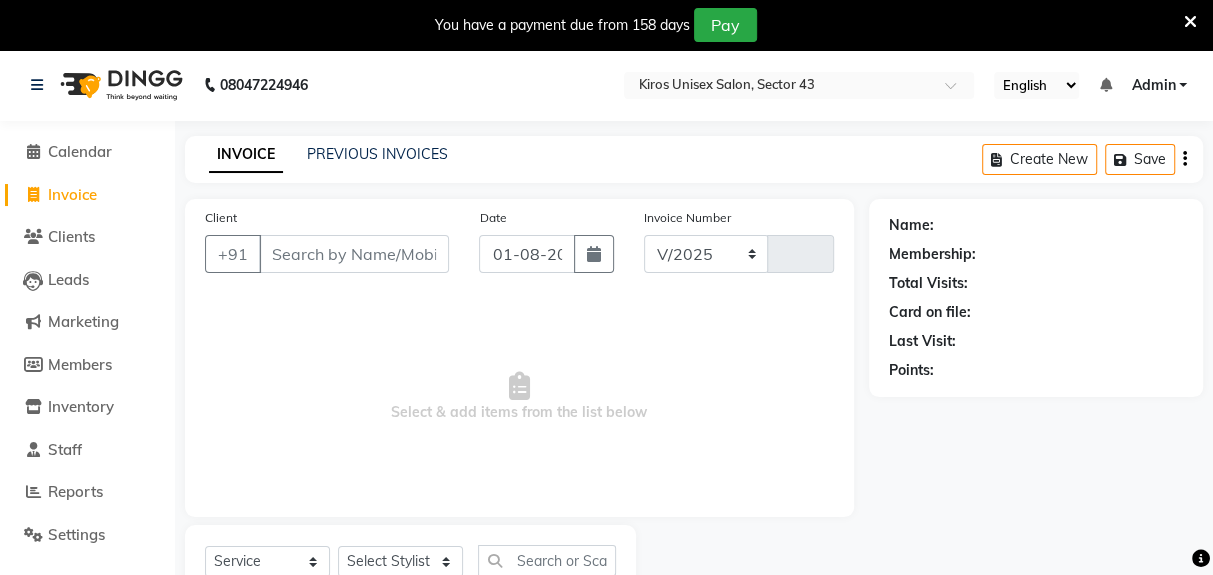 scroll, scrollTop: 73, scrollLeft: 0, axis: vertical 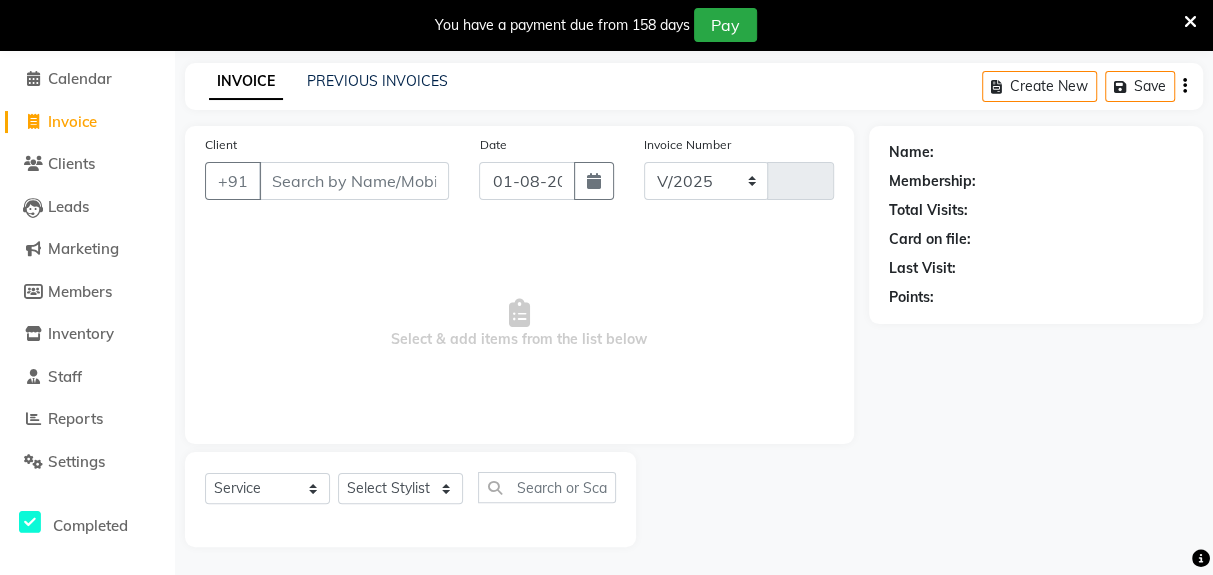 select on "5694" 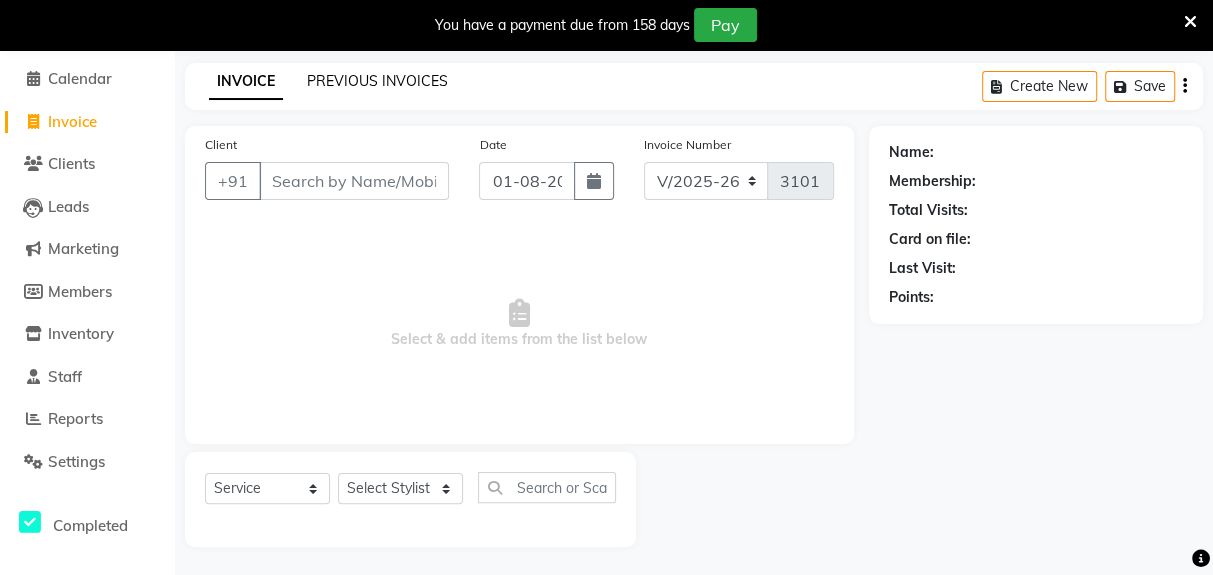 click on "PREVIOUS INVOICES" 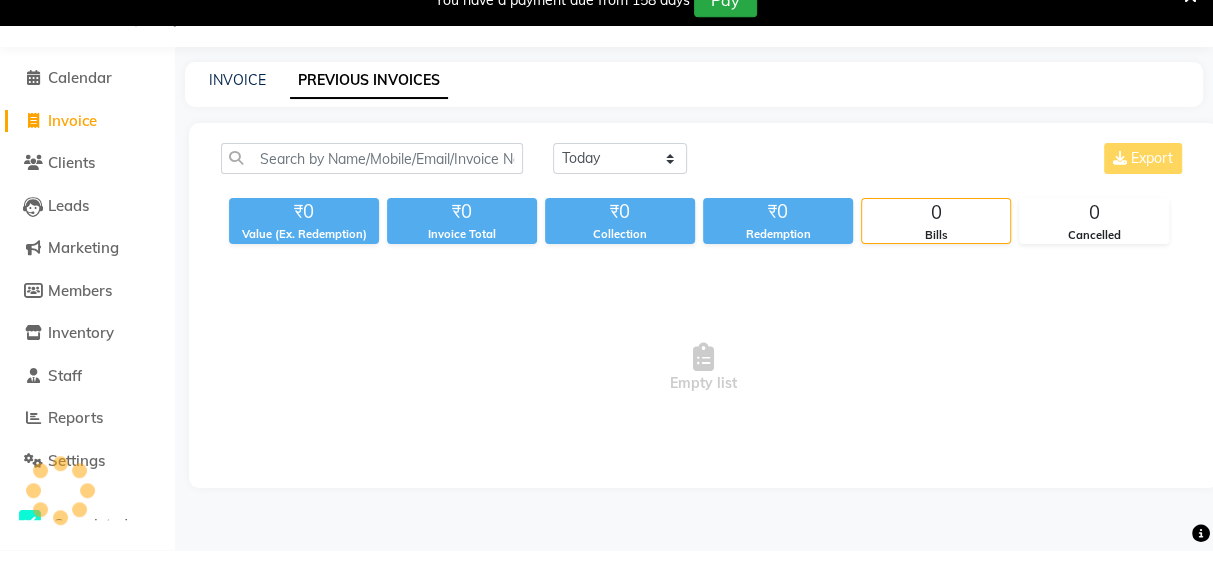 scroll, scrollTop: 49, scrollLeft: 0, axis: vertical 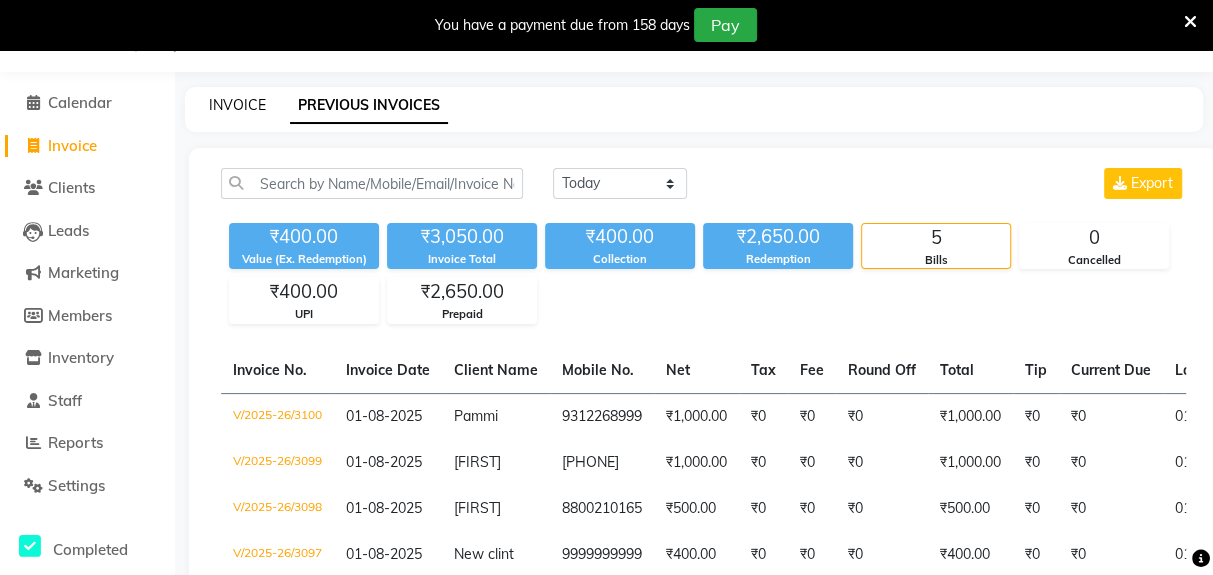 click on "INVOICE" 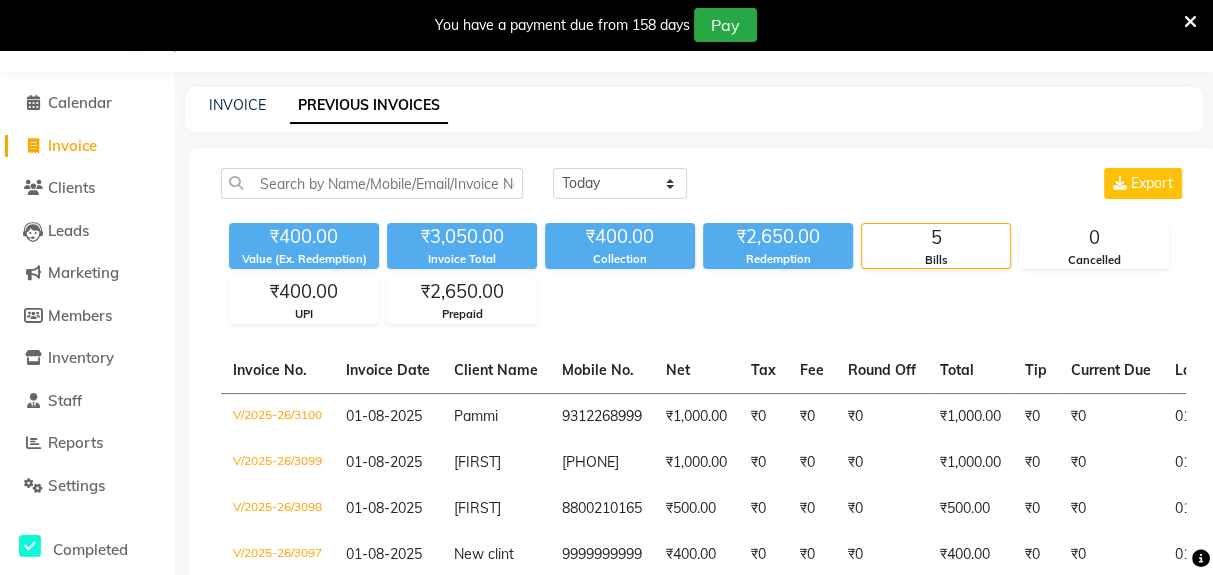 select on "5694" 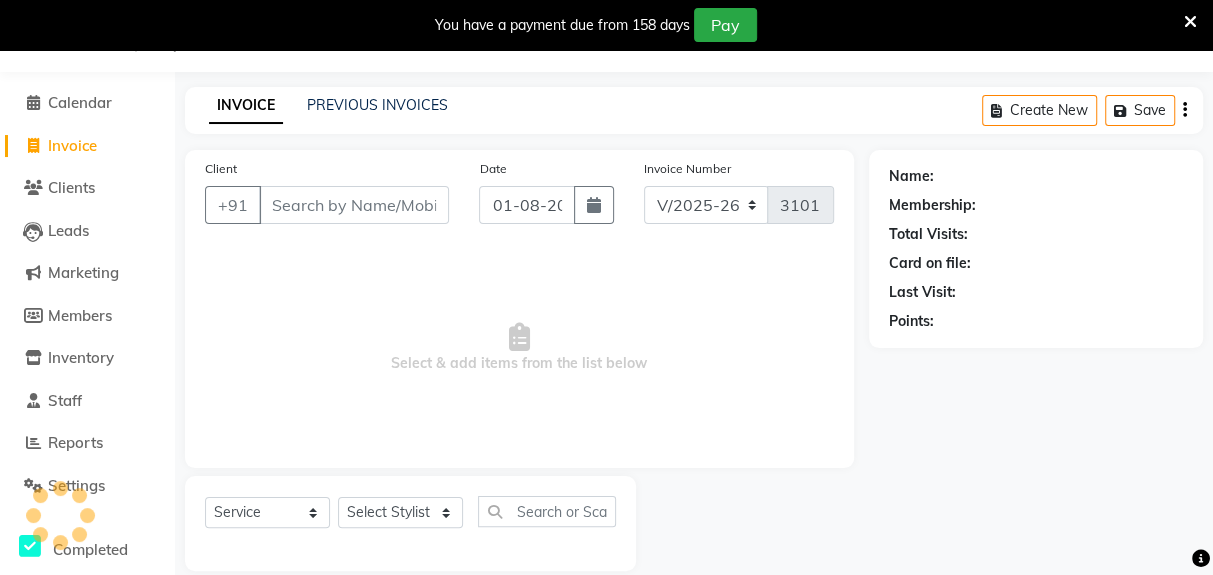 scroll, scrollTop: 73, scrollLeft: 0, axis: vertical 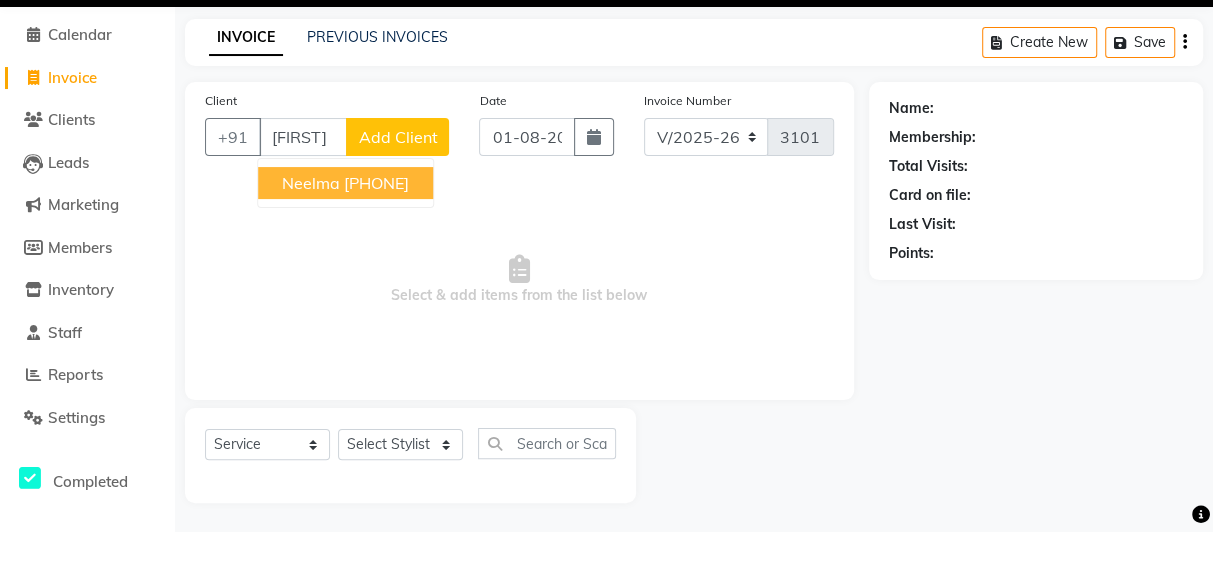 click on "[FIRST]   [PHONE]" at bounding box center [345, 227] 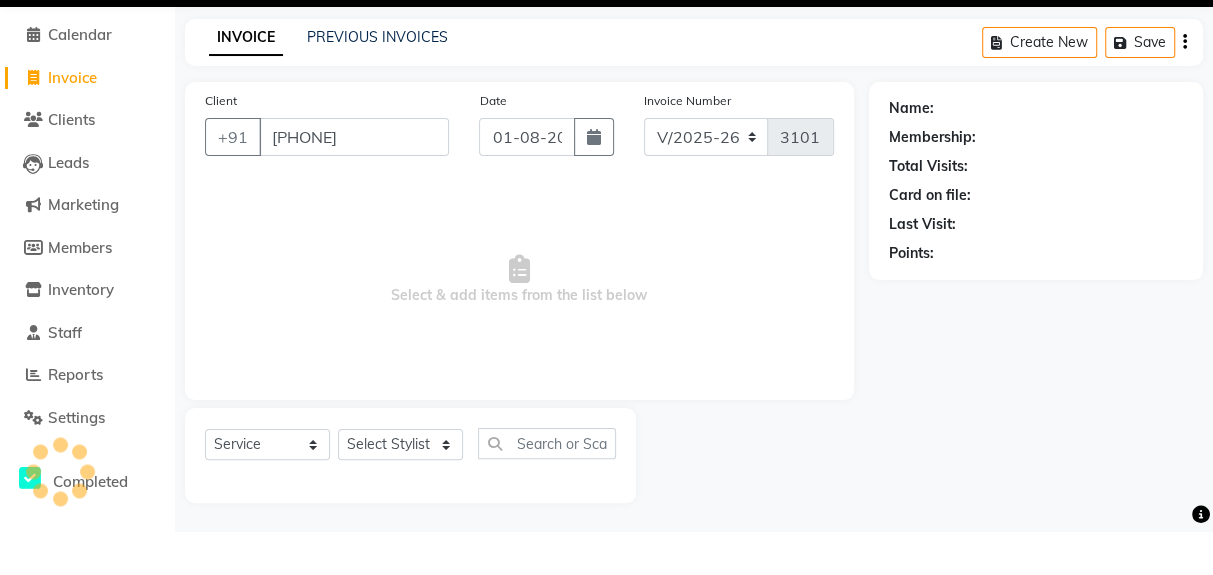type on "[PHONE]" 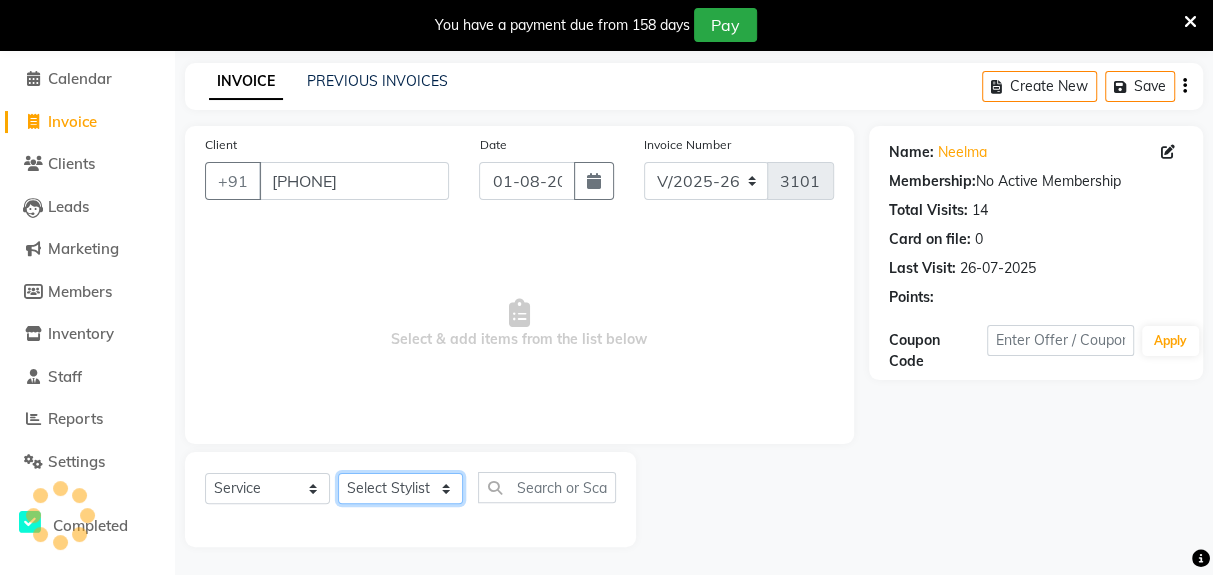 click on "Select Stylist [FIRST] [FIRST] [FIRST] [FIRST] [FIRST] [FIRST] [FIRST] [FIRST] [FIRST] [FIRST] [FIRST]" 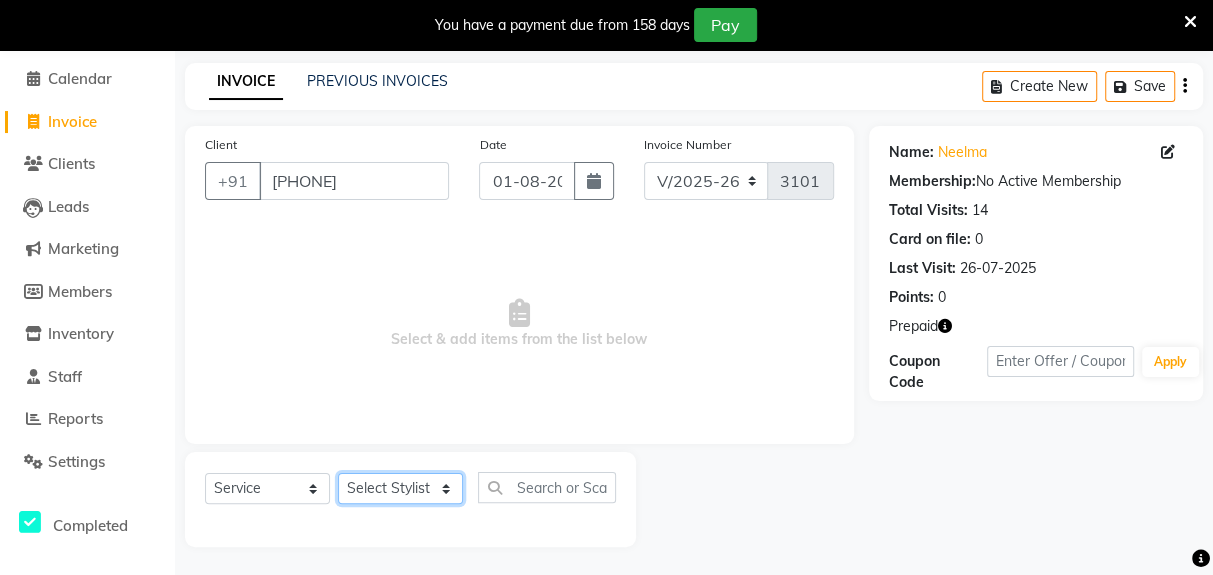 select on "39647" 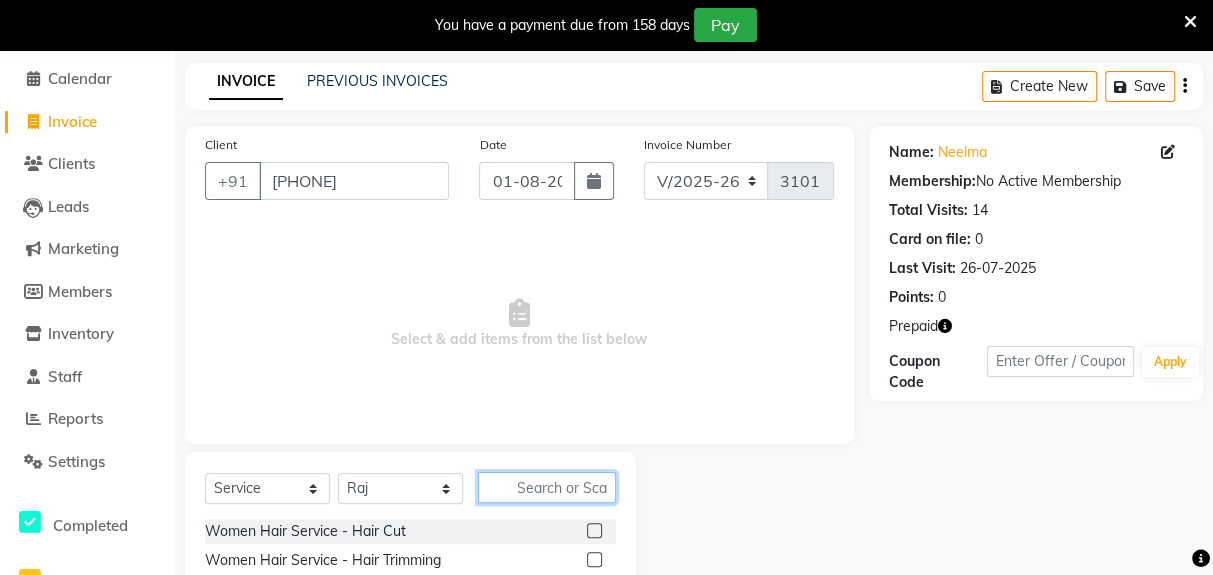 click 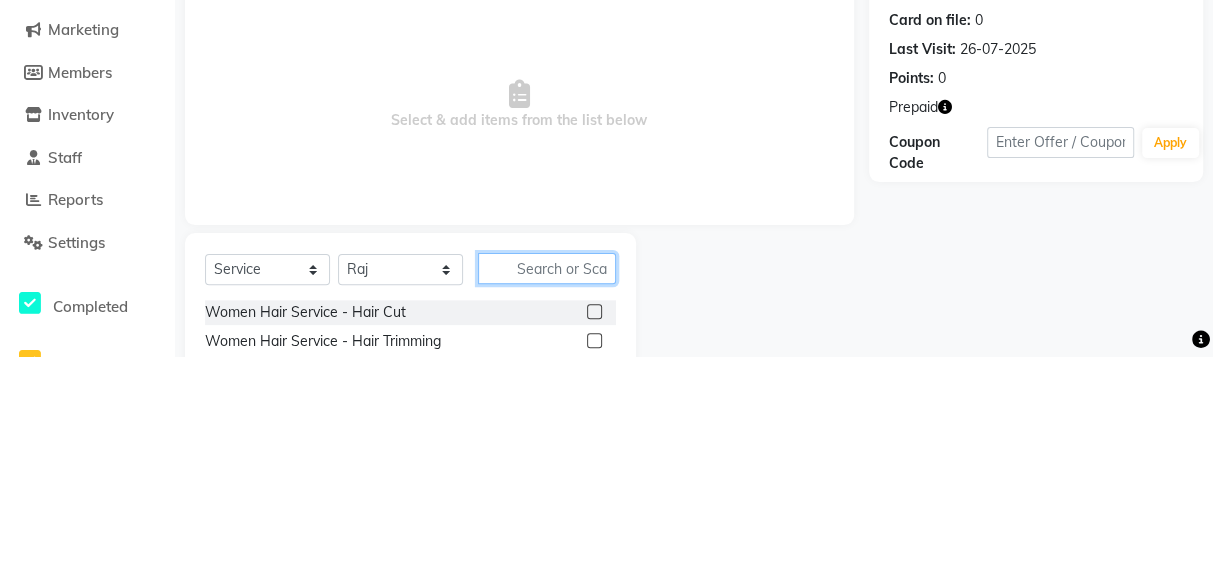 scroll, scrollTop: 123, scrollLeft: 0, axis: vertical 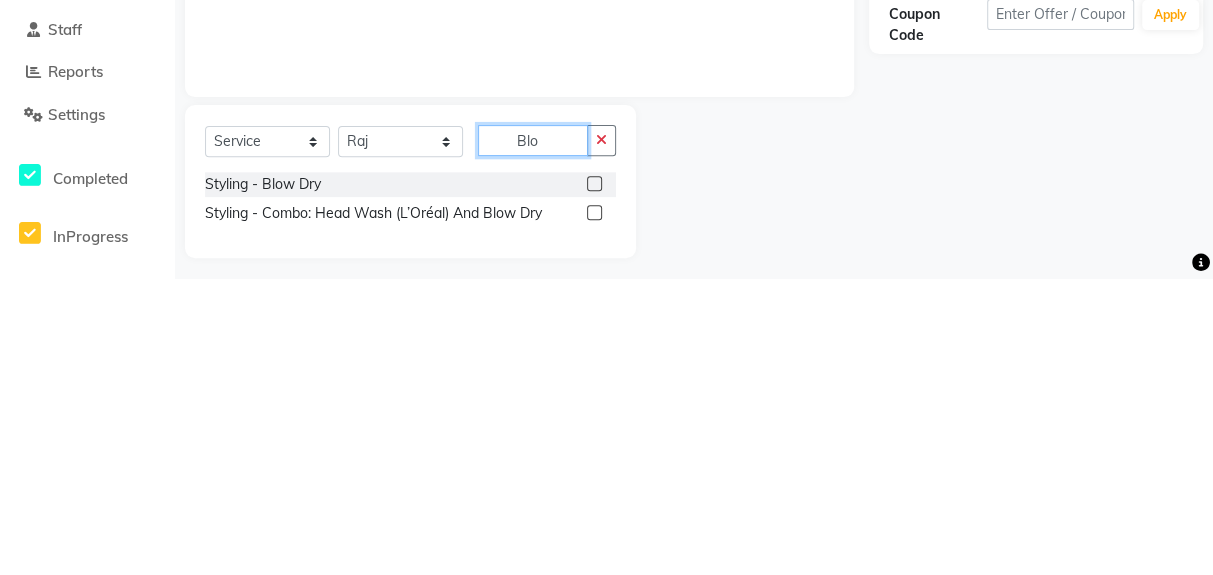 type on "Blo" 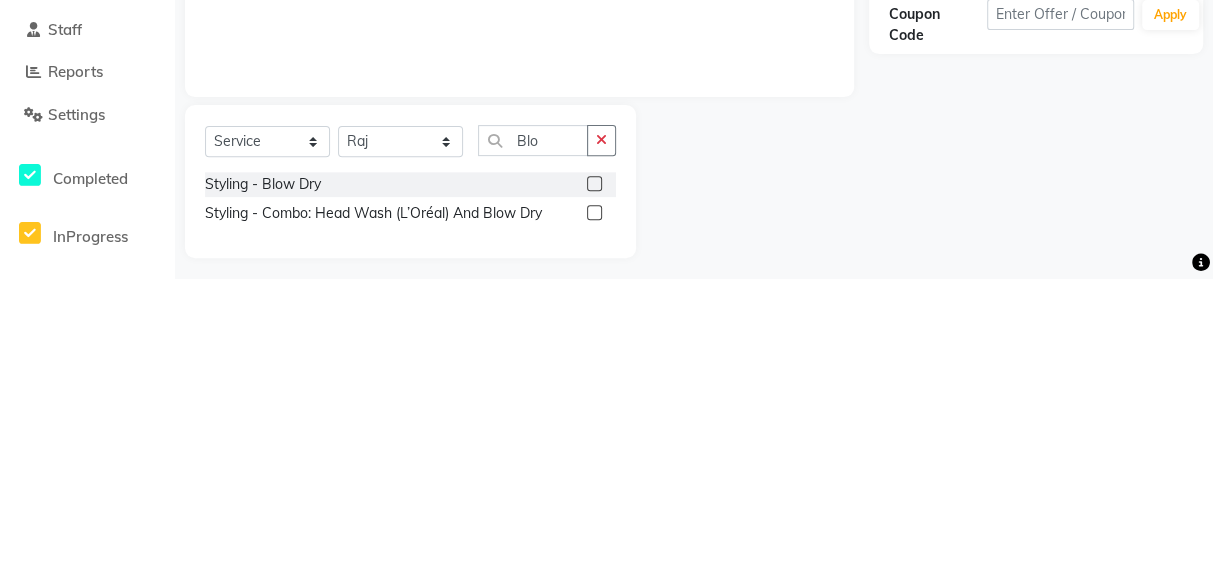 click 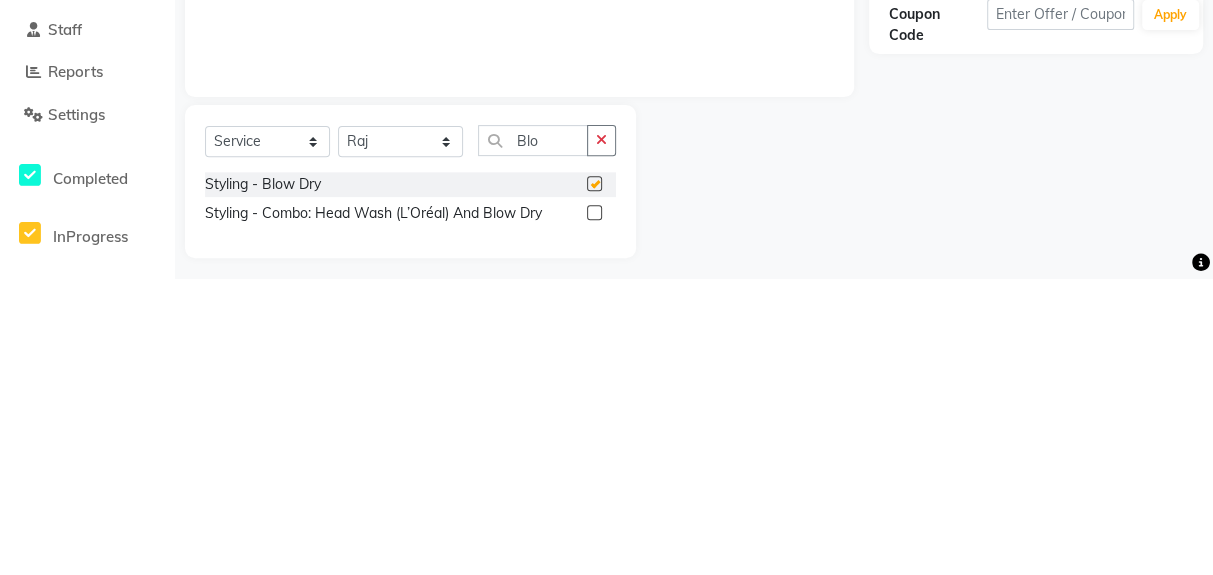 scroll, scrollTop: 123, scrollLeft: 0, axis: vertical 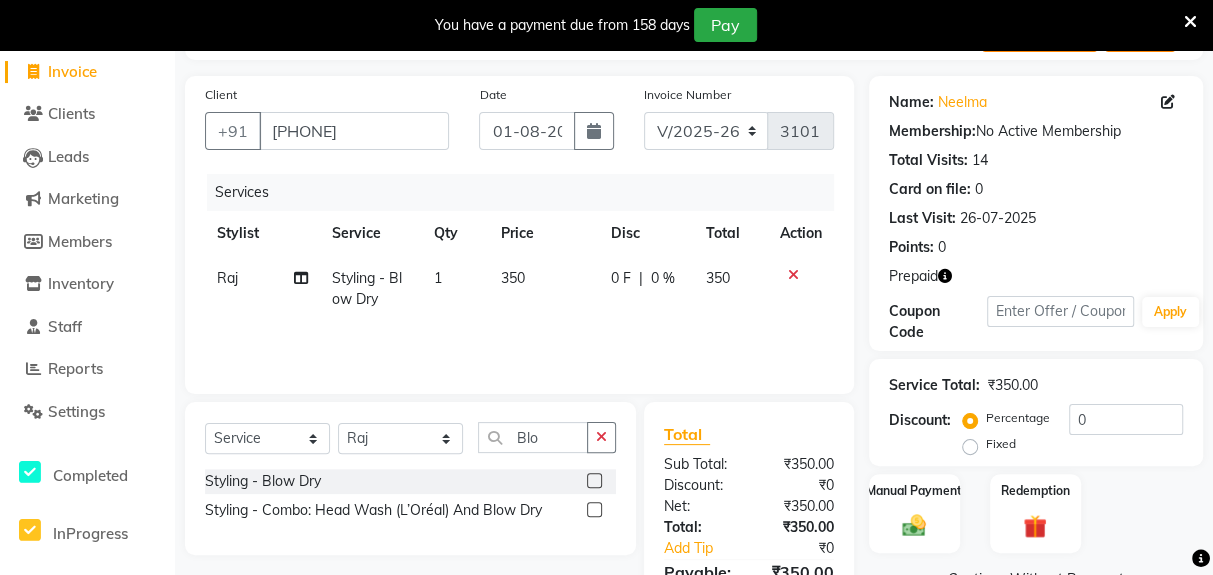 checkbox on "false" 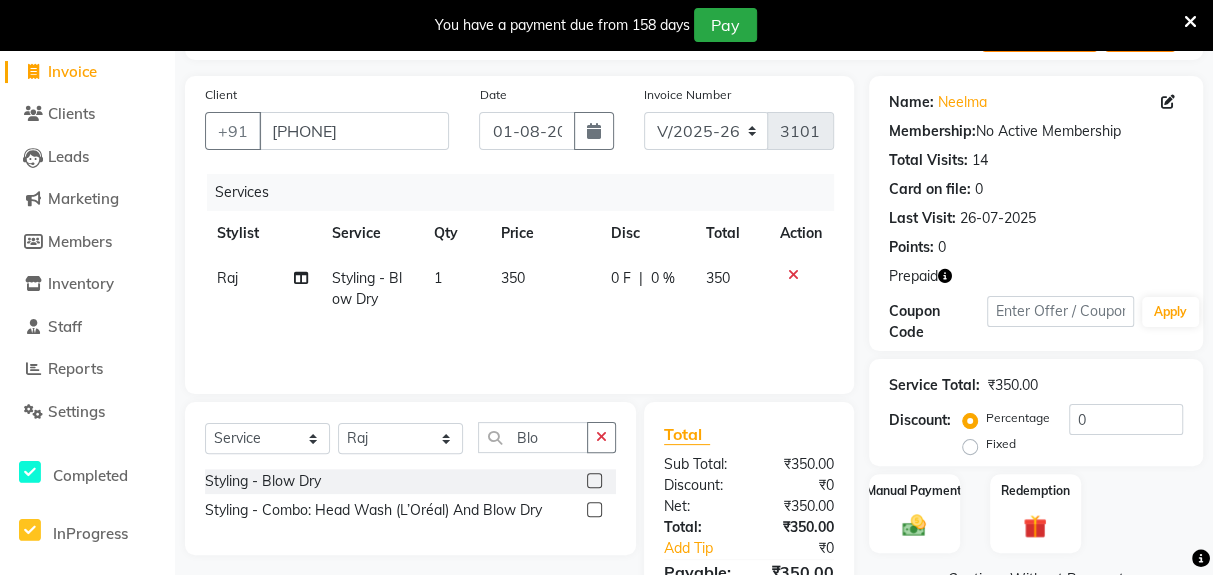 click on "350" 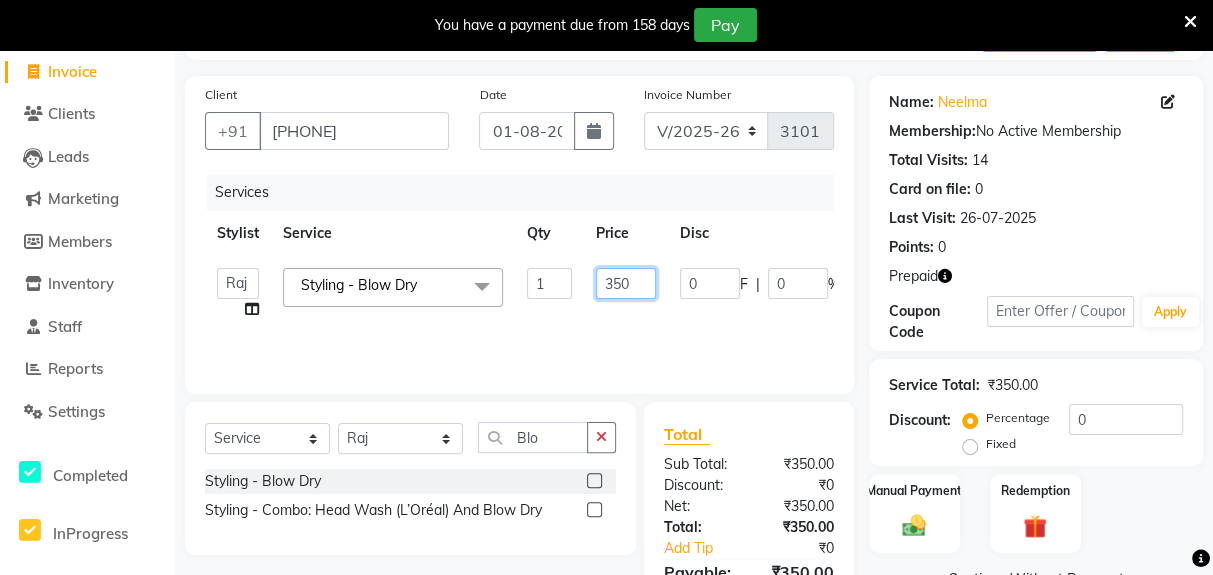 click on "350" 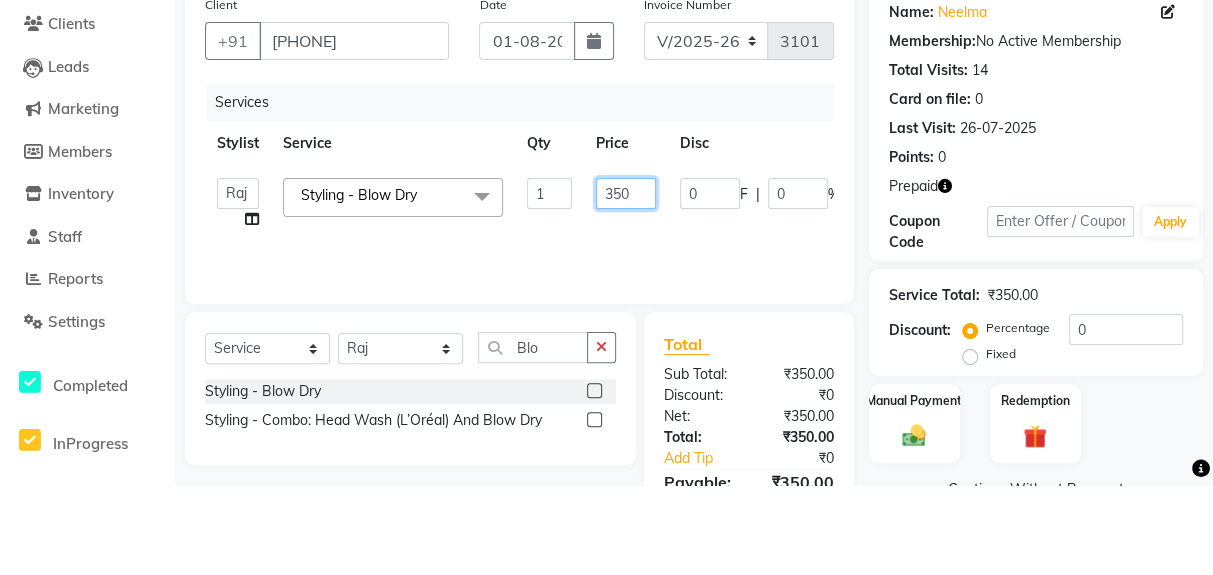 scroll, scrollTop: 123, scrollLeft: 0, axis: vertical 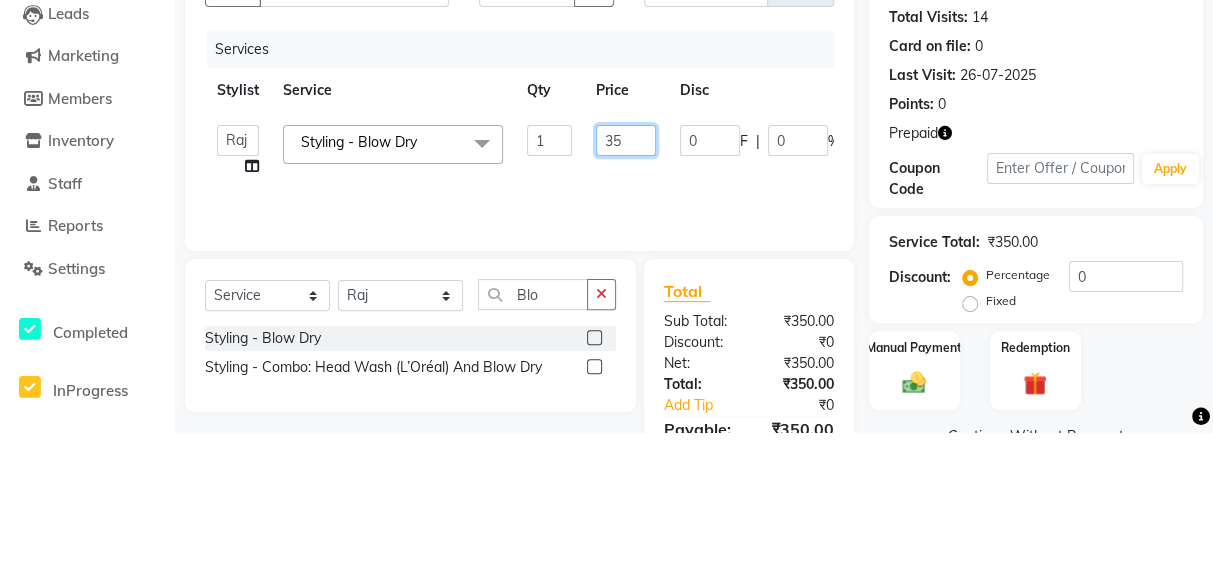 type on "3" 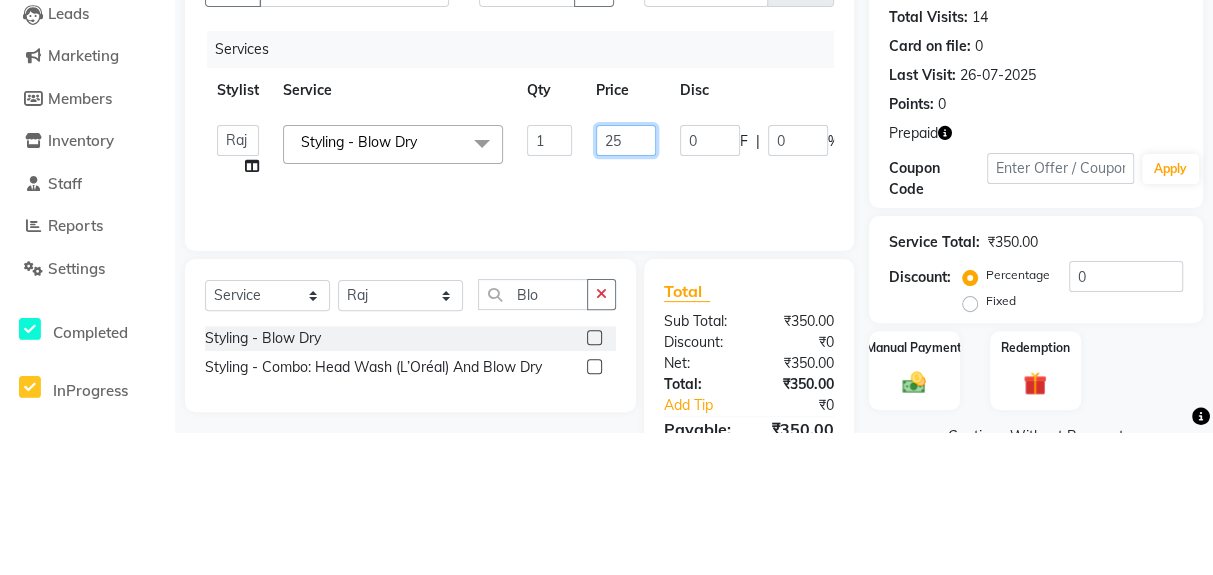 type on "250" 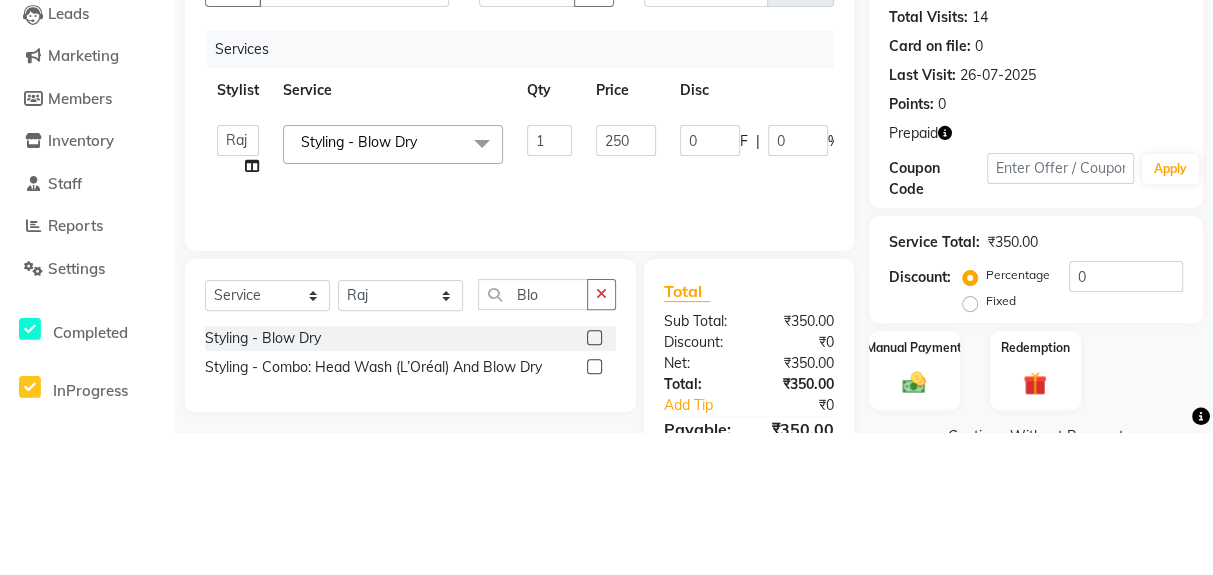 click on "Services Stylist Service Qty Price Disc Total Action  [FIRST]   [FIRST]   [FIRST]   [FIRST]   [FIRST]   [FIRST]   [FIRST]   [FIRST]   [FIRST]   [FIRST]   [FIRST]  Styling - Blow Dry  x Women Hair Service - Hair Cut Women Hair Service - Hair Trimming Hair spa treatment Hair spa molecular  Style Moroccan argan Style dead see minerals Face massage Under arms waxing Head Wash - L’Oréal Head Wash - Sulphate Free Head Wash - Gk Styling - Blow Dry Styling - Ironing Styling - Curls Styling - Combo: Head Wash (L’Oréal) And Blow Dry Threading - Eyebrow/ Upper Lip/ Chin/ Forehead Threading - Side Locks Threading - Full Face Hair Colour - Majirel Female Hair Colour - Inoa Female Hair Colour - Application Female Hair Colour - Majirel Hair Colour - Inoa Hair Colour - Application Hair Colour - Beard Colour Hair Spa - L’Oréal Basic Hair Spa - Mythic Spa Hair Spa - Macadamia Spa / Moroccan Hair Treatment Hair Spa - Ola Plex Hair Treatment - Dandruff/ Hair Fall Treatment Hair Treatment - Smoothening Hair Treatment - Keratin" 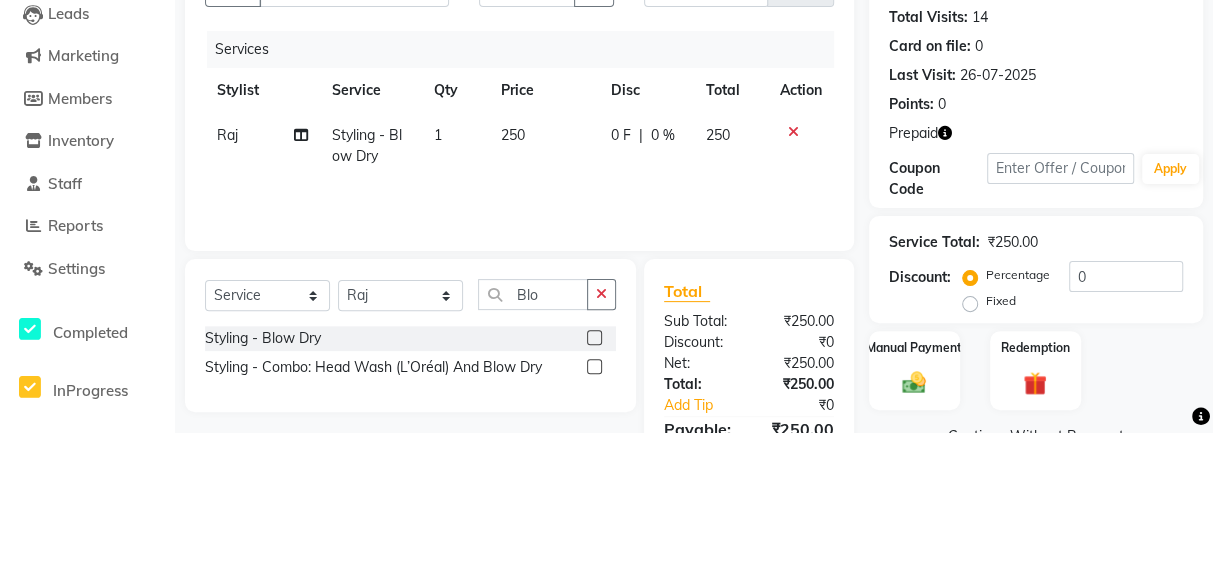 scroll, scrollTop: 123, scrollLeft: 0, axis: vertical 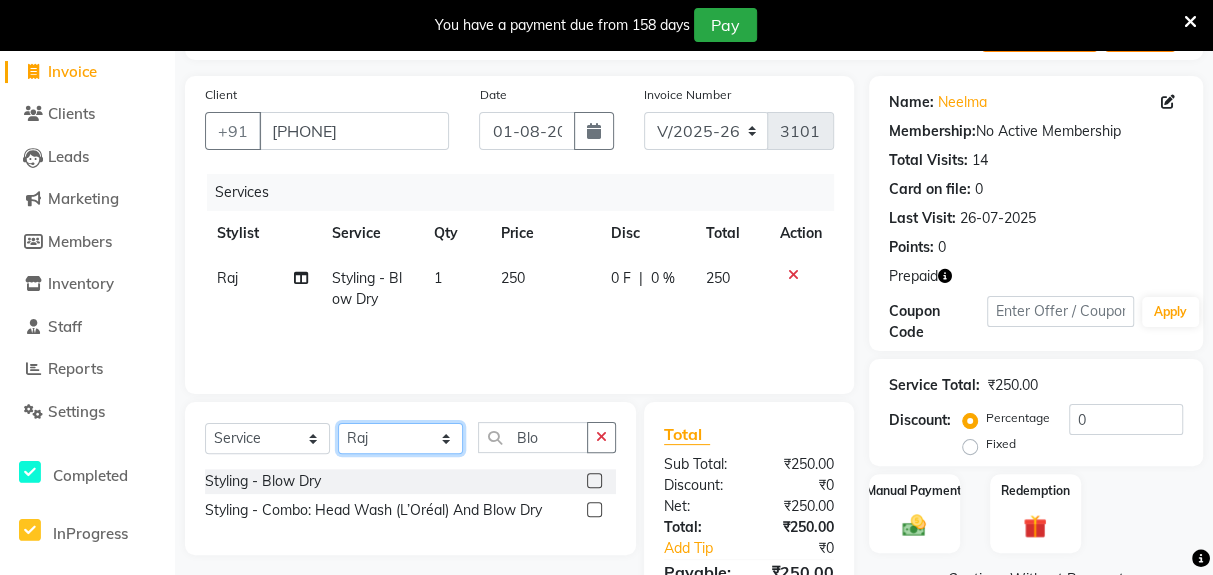 click on "Select Stylist [FIRST] [FIRST] [FIRST] [FIRST] [FIRST] [FIRST] [FIRST] [FIRST] [FIRST] [FIRST] [FIRST]" 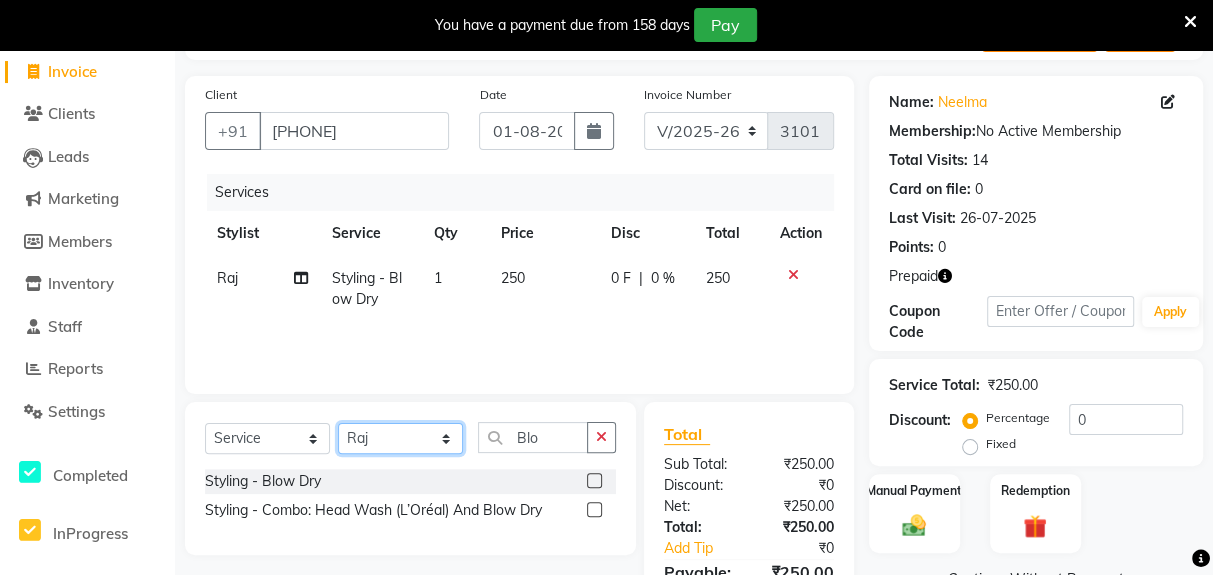 select on "69096" 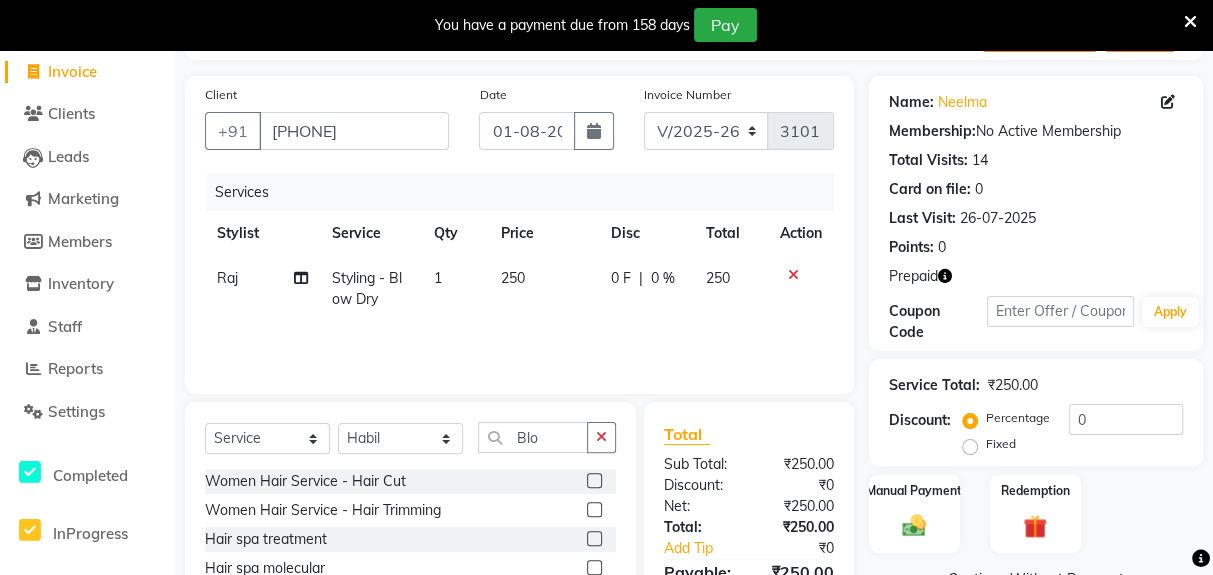click 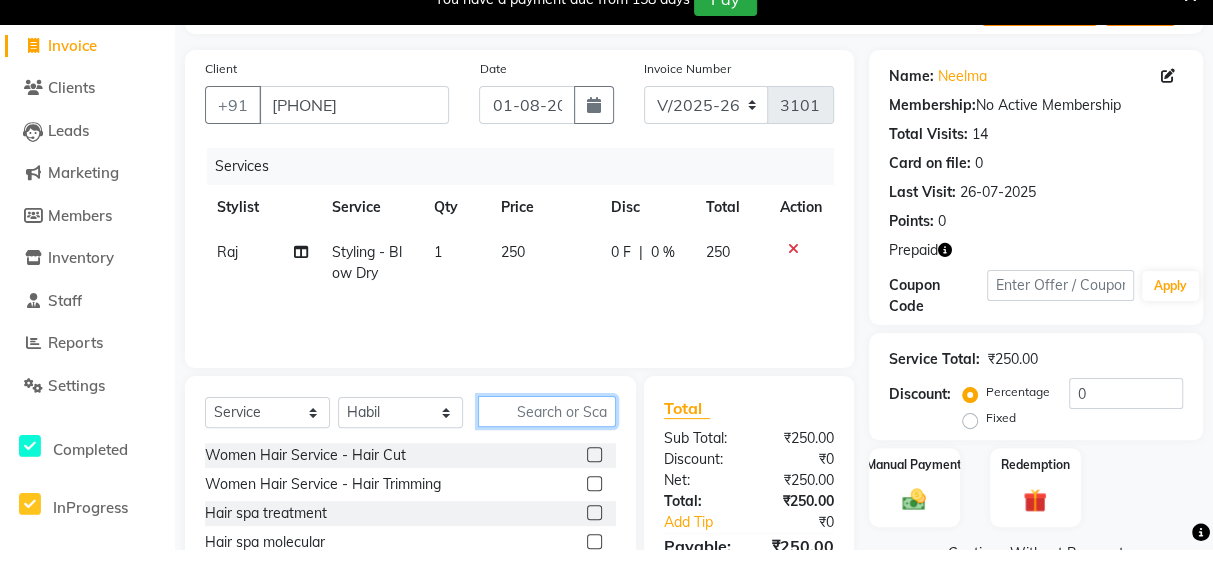 scroll, scrollTop: 123, scrollLeft: 0, axis: vertical 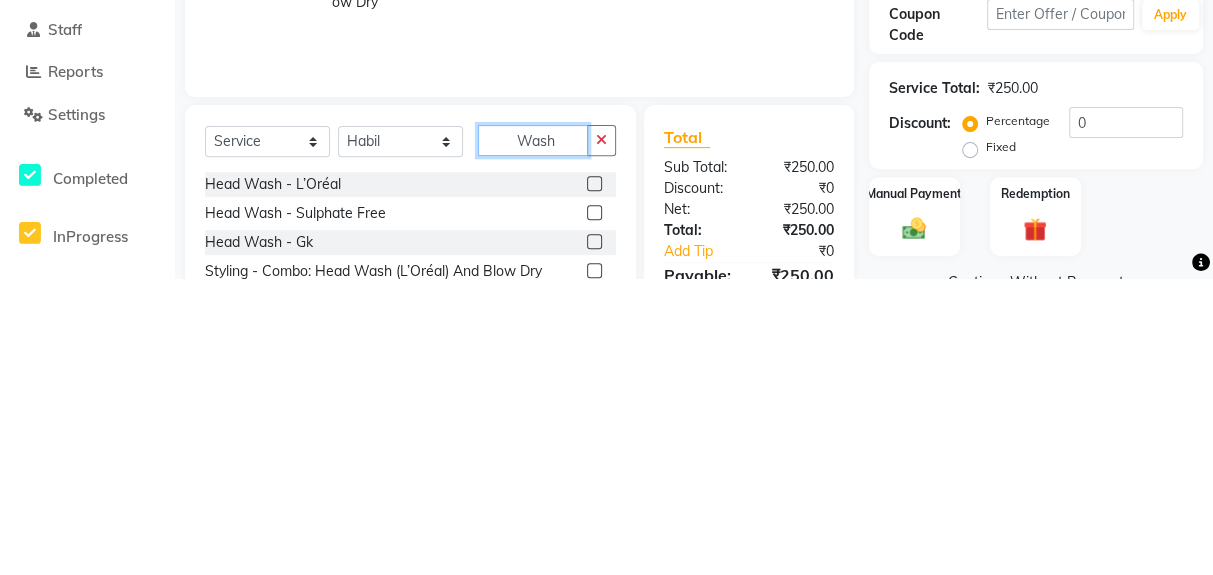type on "Wash" 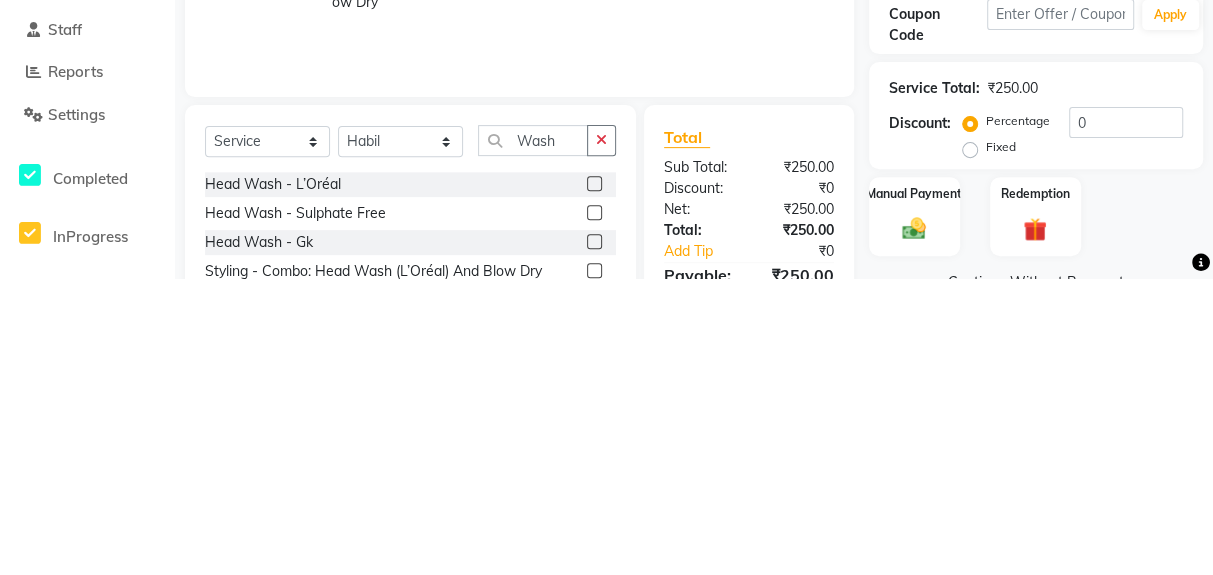 click 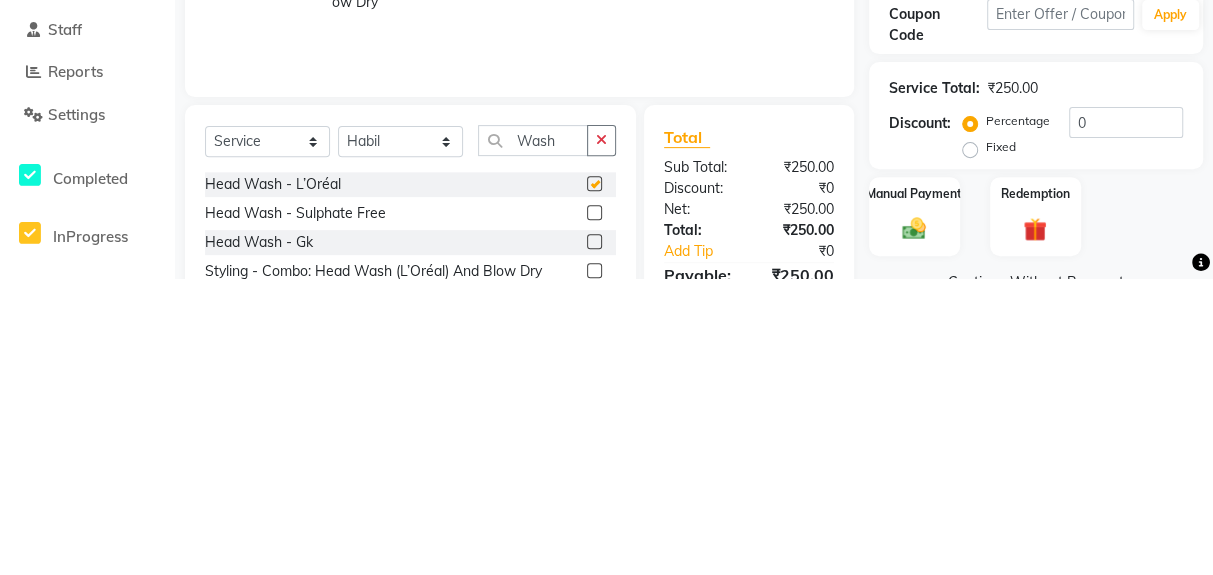 scroll, scrollTop: 123, scrollLeft: 0, axis: vertical 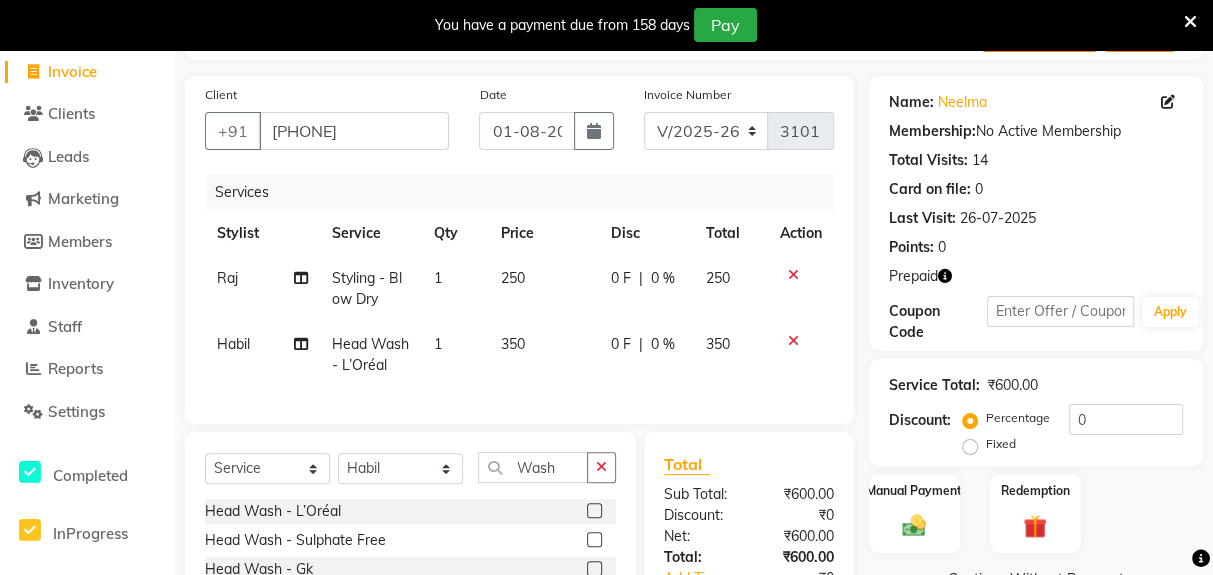 checkbox on "false" 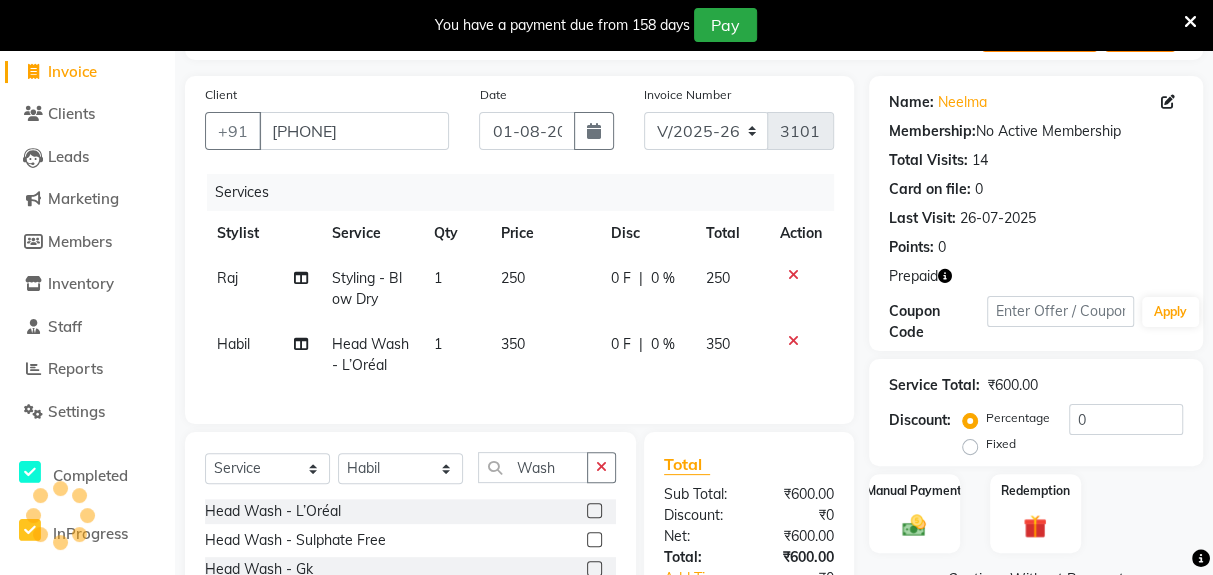 click on "350" 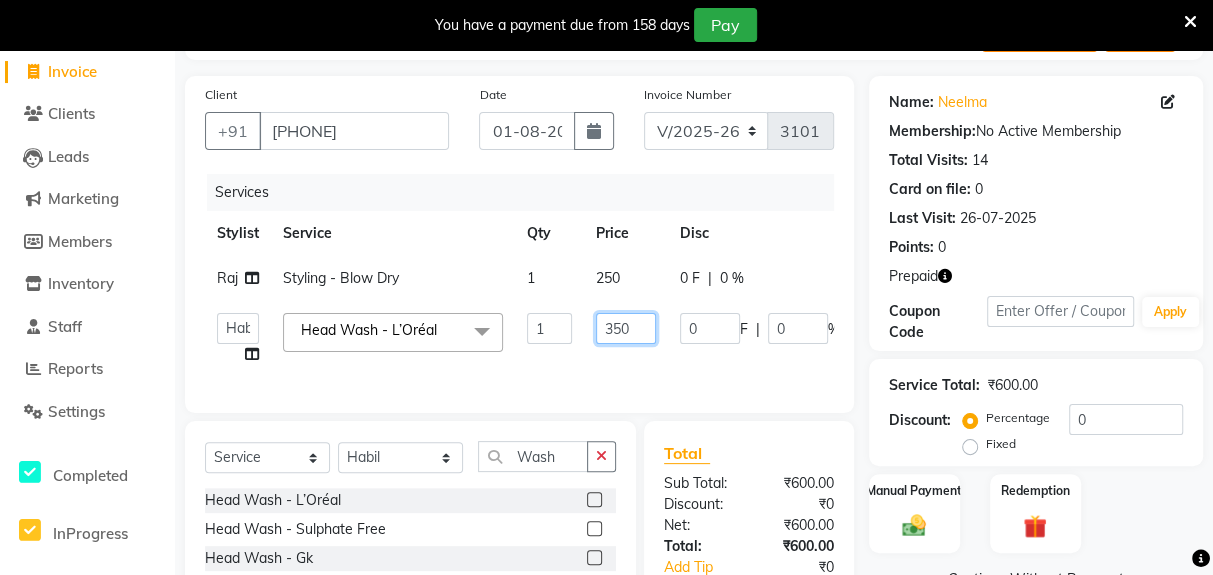 click on "350" 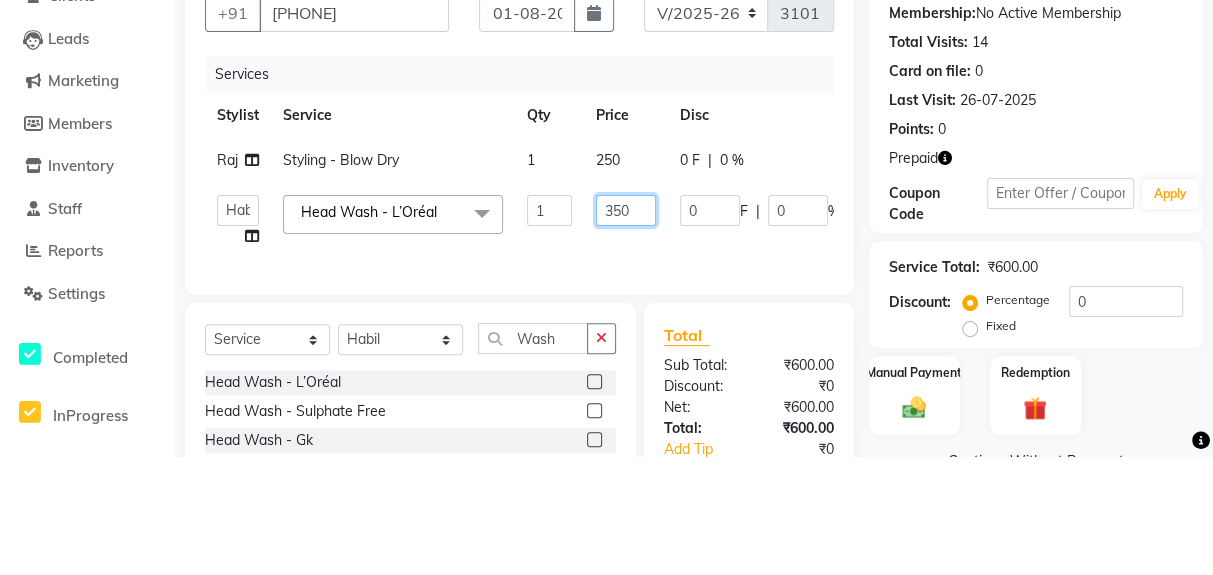 scroll, scrollTop: 123, scrollLeft: 0, axis: vertical 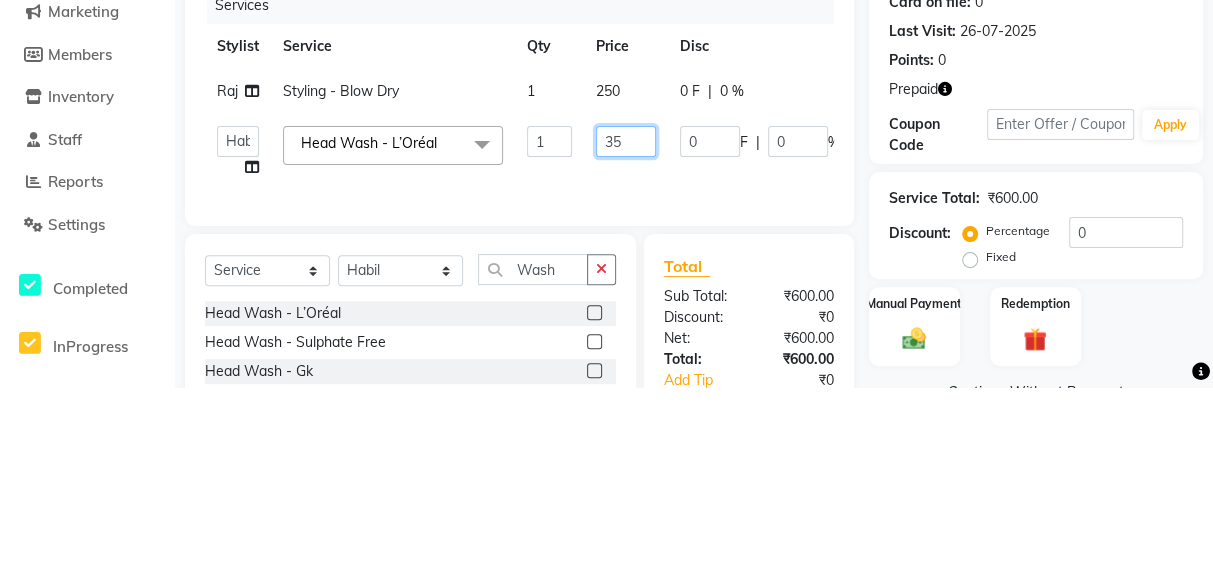 type on "3" 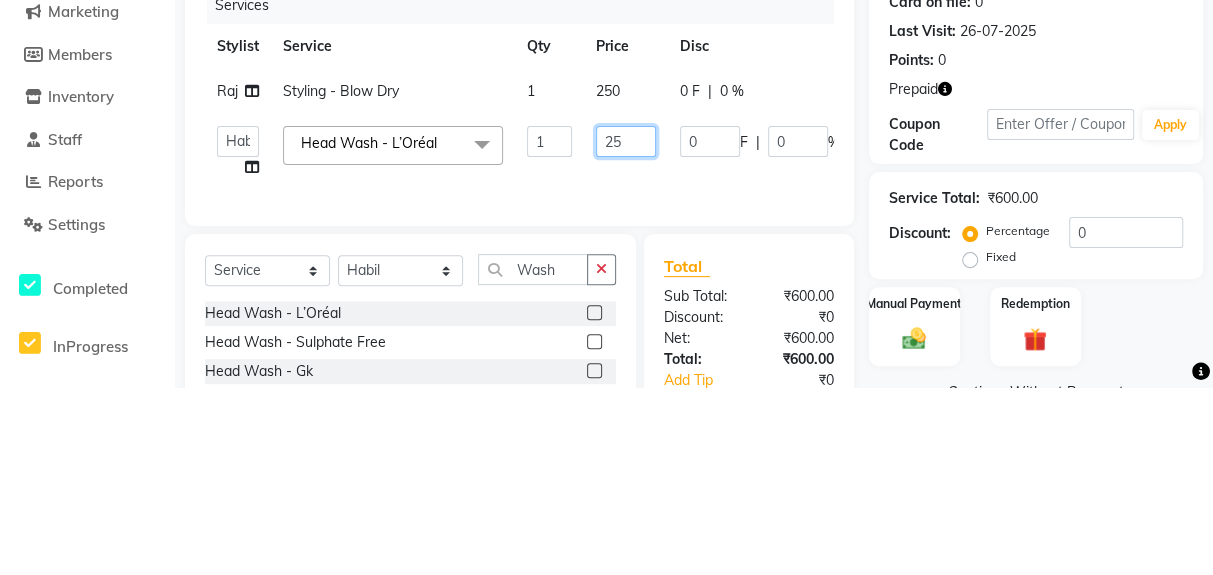 type on "250" 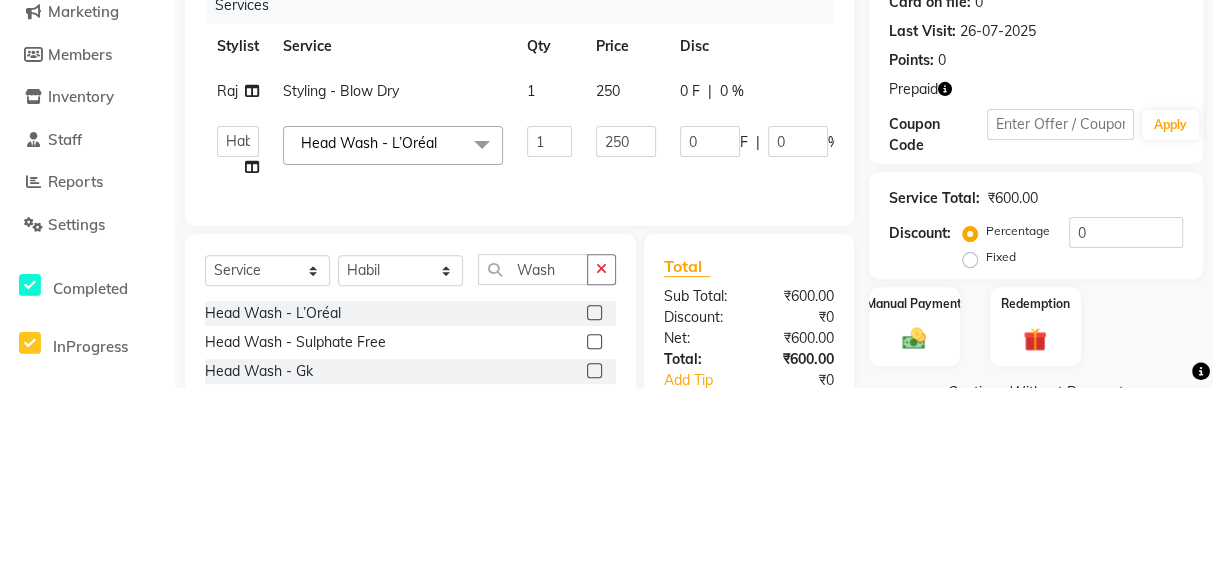 click on "Services Stylist Service Qty Price Disc Total Action [FIRST] Styling - Blow Dry 1 250 0 F | 0 % 250  [FIRST]   [FIRST]   [FIRST]   [FIRST]   [FIRST]   [FIRST]   [FIRST]   [FIRST]   [FIRST]   [FIRST]   [FIRST]  Head Wash - L’Oréal  x Women Hair Service - Hair Cut Women Hair Service - Hair Trimming Hair spa treatment Hair spa molecular  Style Moroccan argan Style dead see minerals Face massage Under arms waxing Head Wash - L’Oréal Head Wash - Sulphate Free Head Wash - Gk Styling - Blow Dry Styling - Ironing Styling - Curls Styling - Combo: Head Wash (L’Oréal) And Blow Dry Threading - Eyebrow/ Upper Lip/ Chin/ Forehead Threading - Side Locks Threading - Full Face Hair Colour - Majirel Female Hair Colour - Inoa Female Hair Colour - Application Female Hair Colour - Majirel Hair Colour - Inoa Hair Colour - Application Hair Colour - Beard Colour Hair Spa - L’Oréal Basic Hair Spa - Mythic Spa Hair Spa - Macadamia Spa / Moroccan Hair Treatment Hair Spa - Ola Plex Hair Treatment - Dandruff/ Hair Fall Treatment Nail Paint - Hand 1 250" 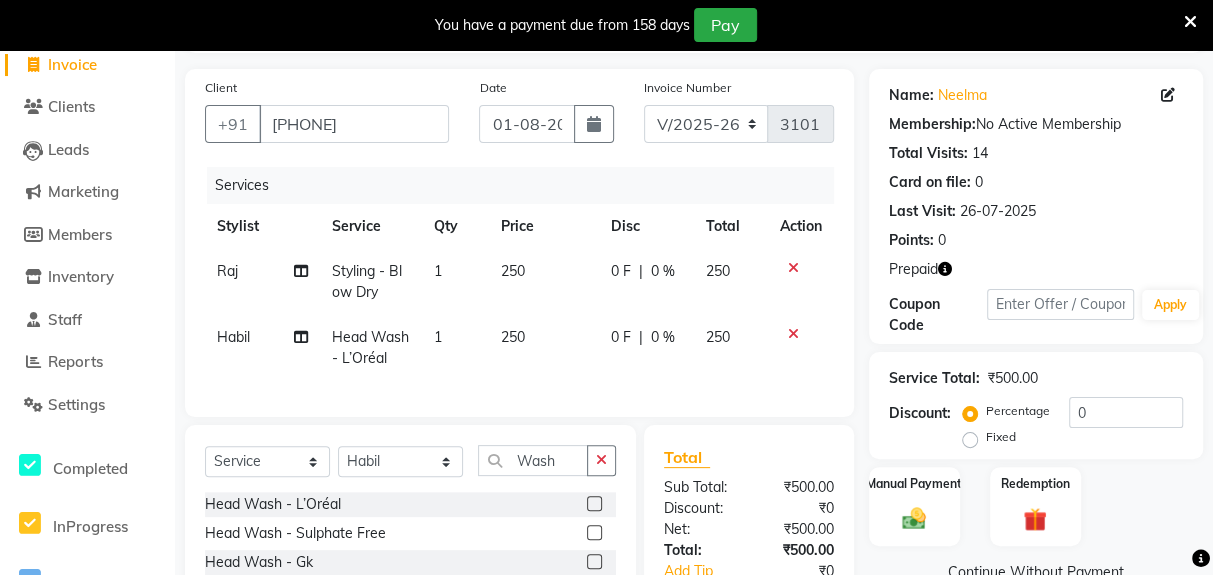 scroll, scrollTop: 195, scrollLeft: 0, axis: vertical 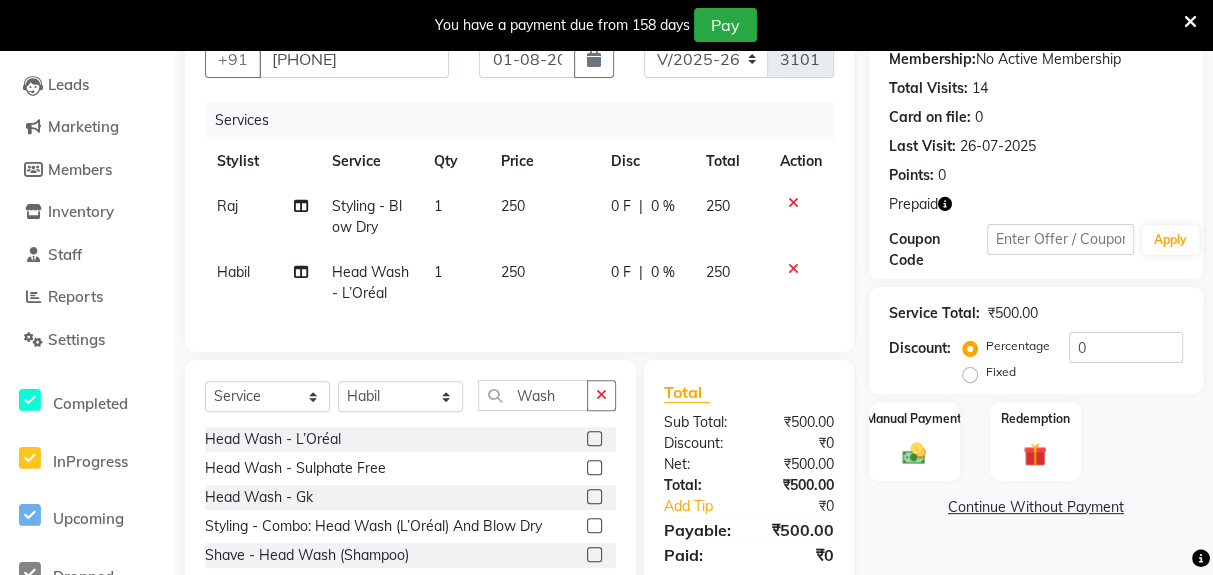 click on "Redemption" 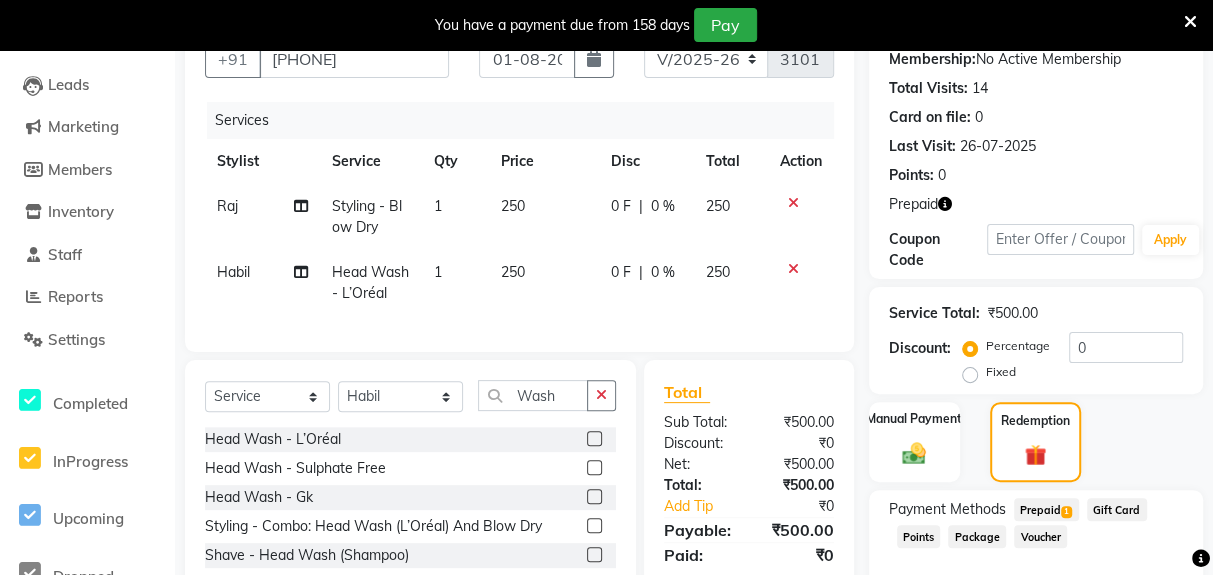 click on "Prepaid  1" 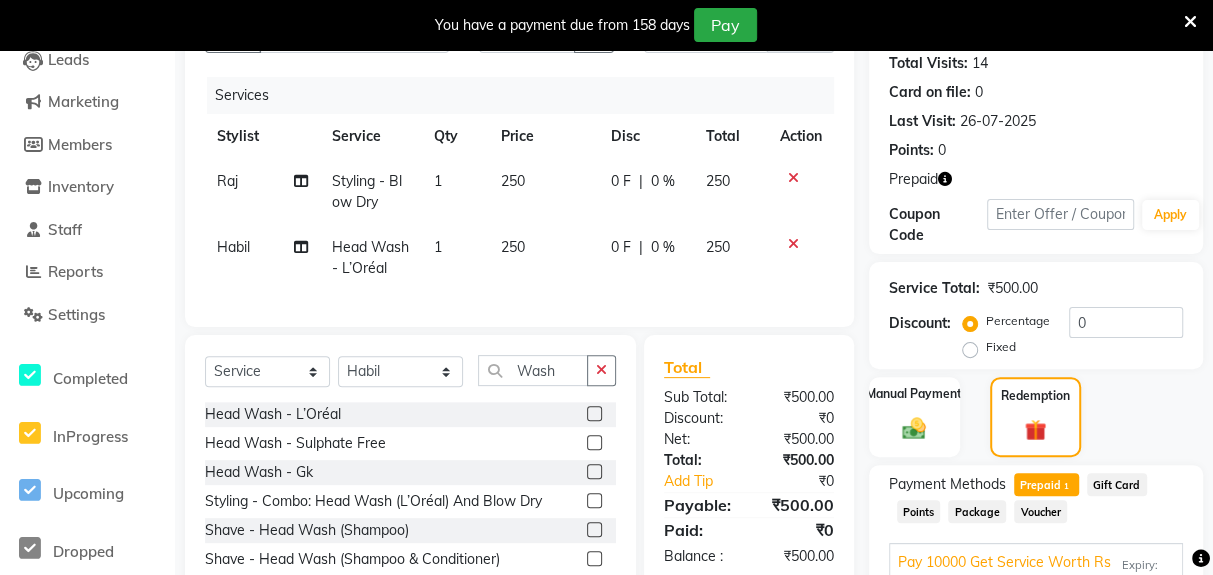 scroll, scrollTop: 277, scrollLeft: 0, axis: vertical 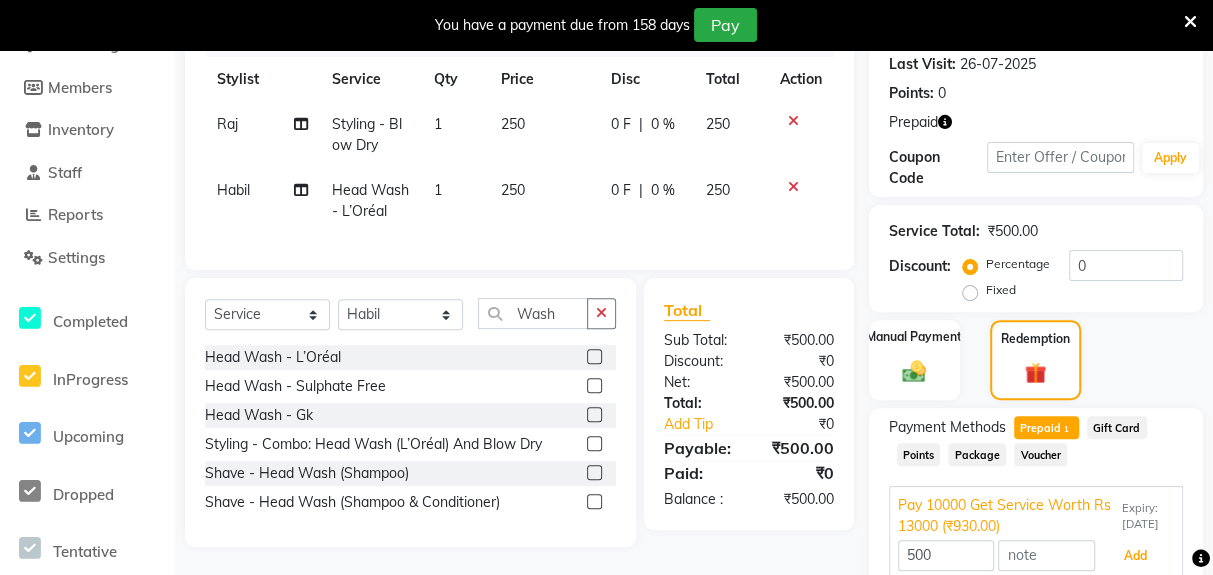 click on "Add" at bounding box center (1135, 556) 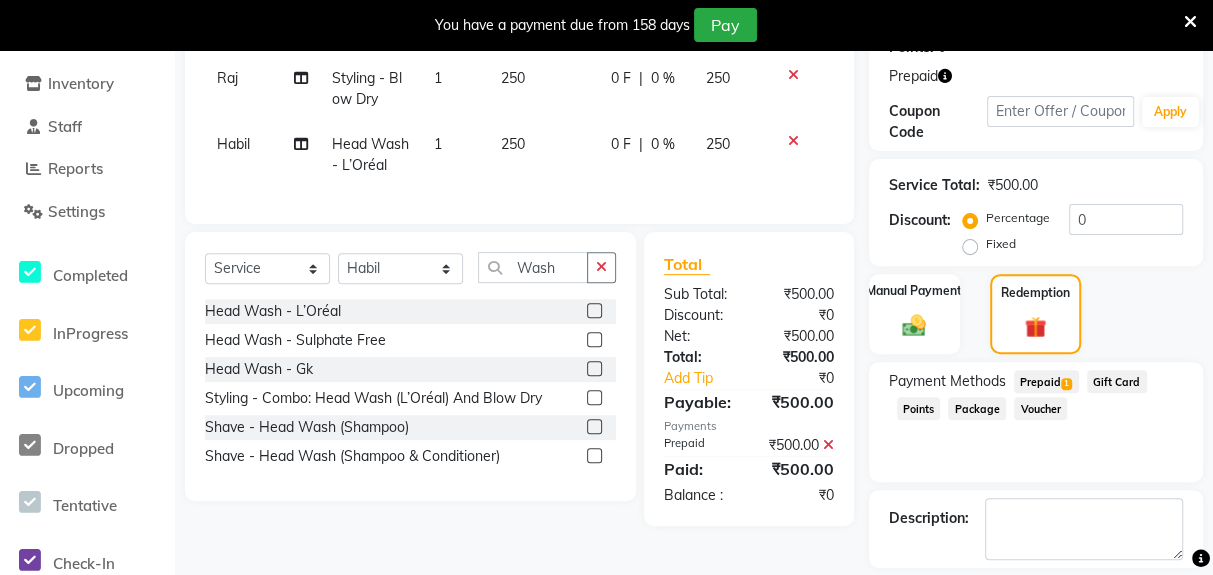 scroll, scrollTop: 325, scrollLeft: 0, axis: vertical 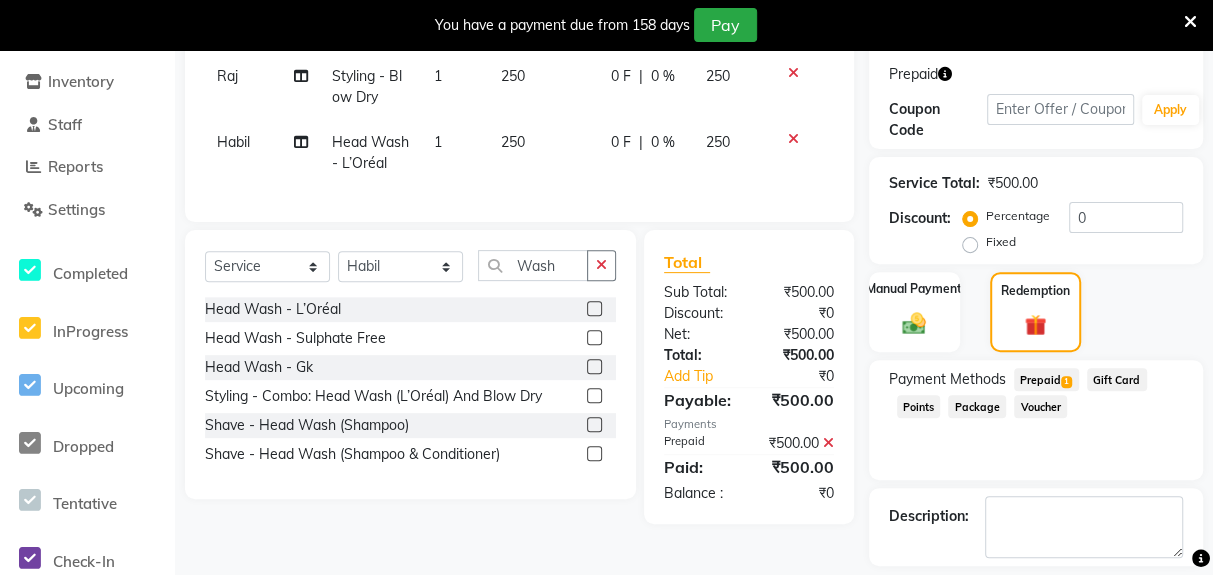 click on "Checkout" 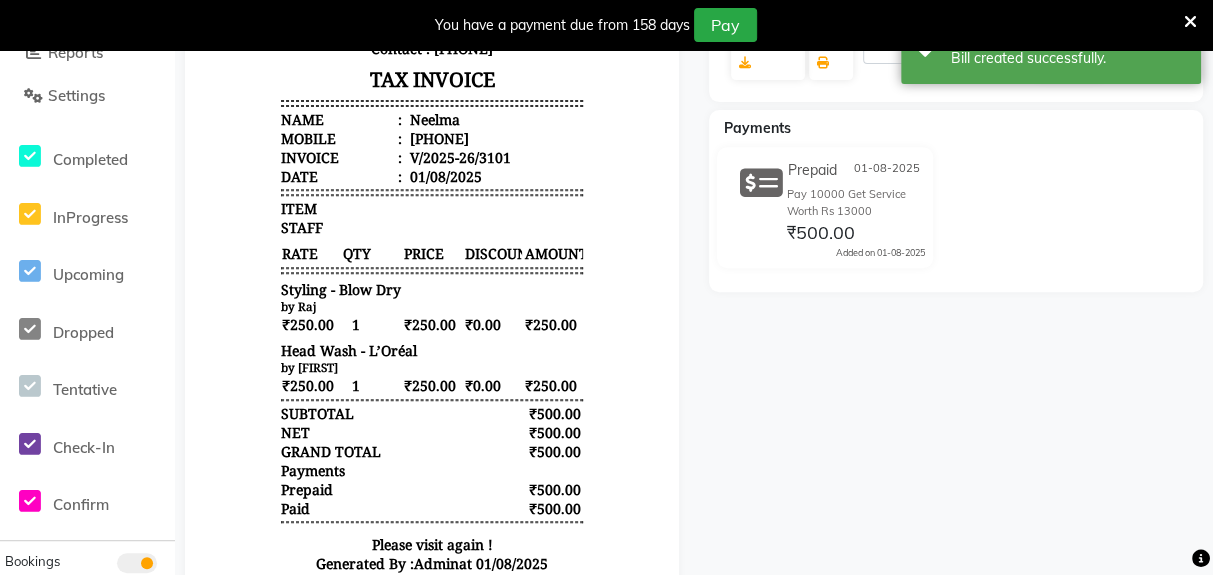 scroll, scrollTop: 517, scrollLeft: 0, axis: vertical 